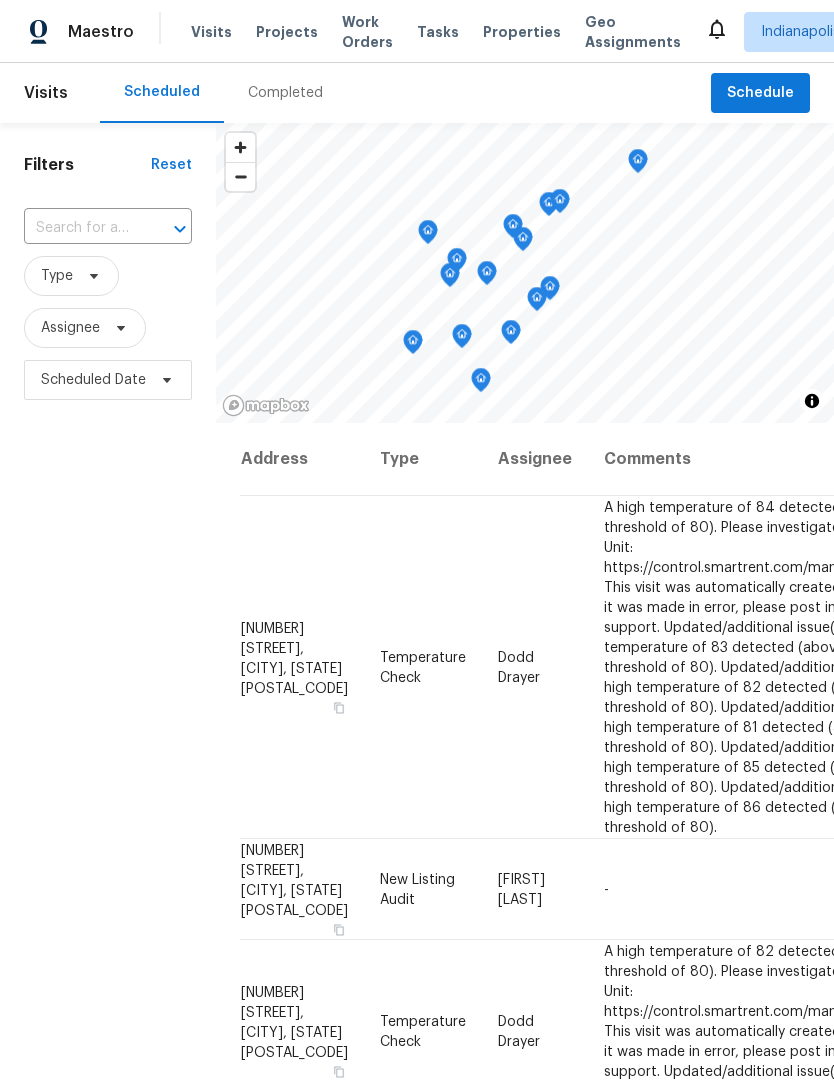 scroll, scrollTop: 0, scrollLeft: 0, axis: both 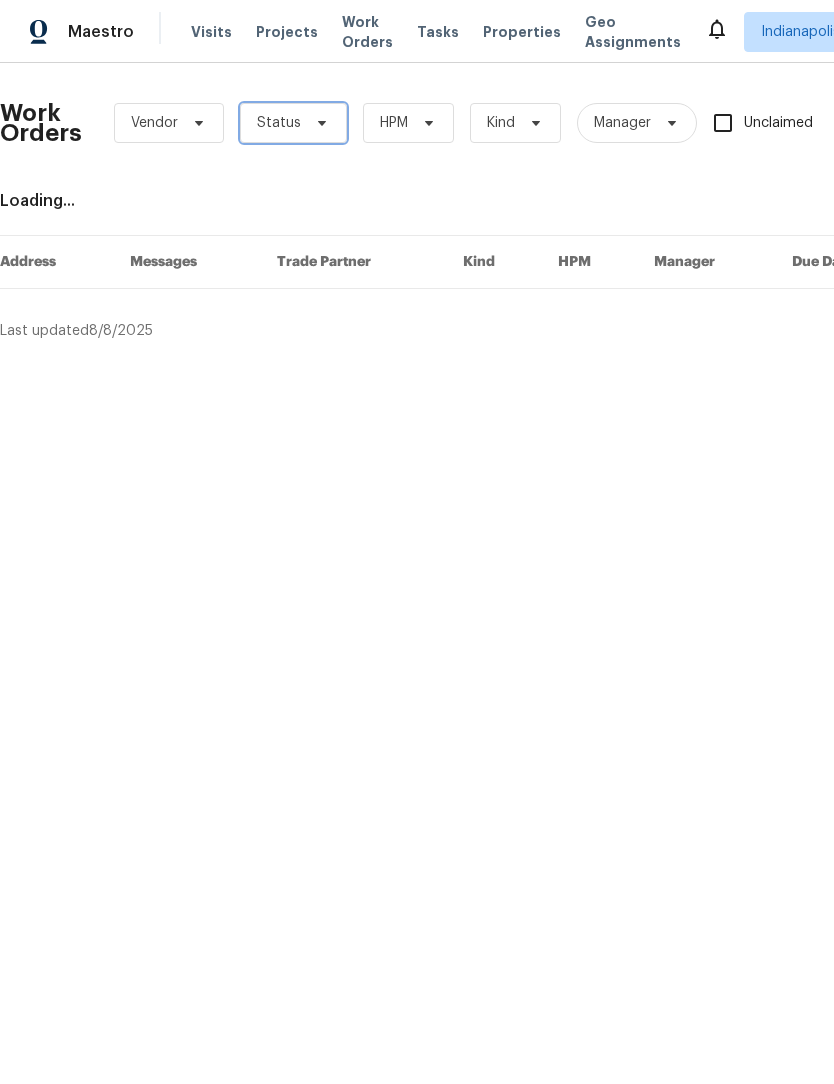 click on "Status" at bounding box center [293, 123] 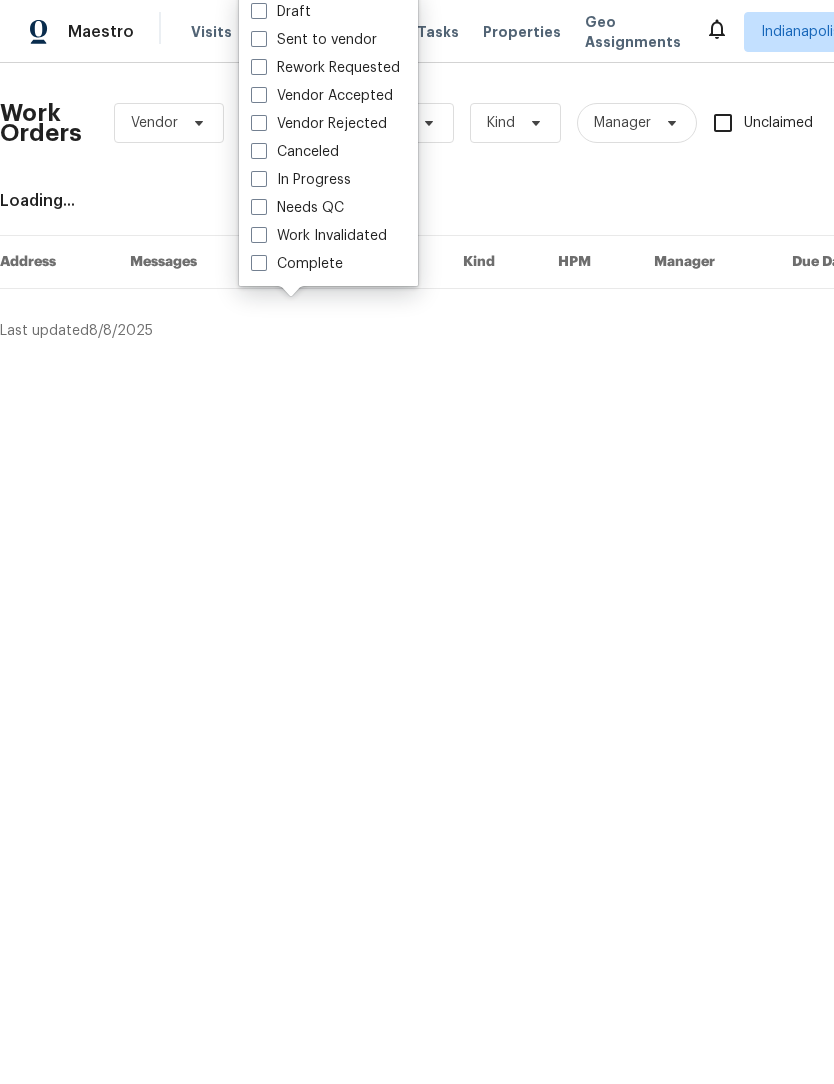 click on "Needs QC" at bounding box center (297, 208) 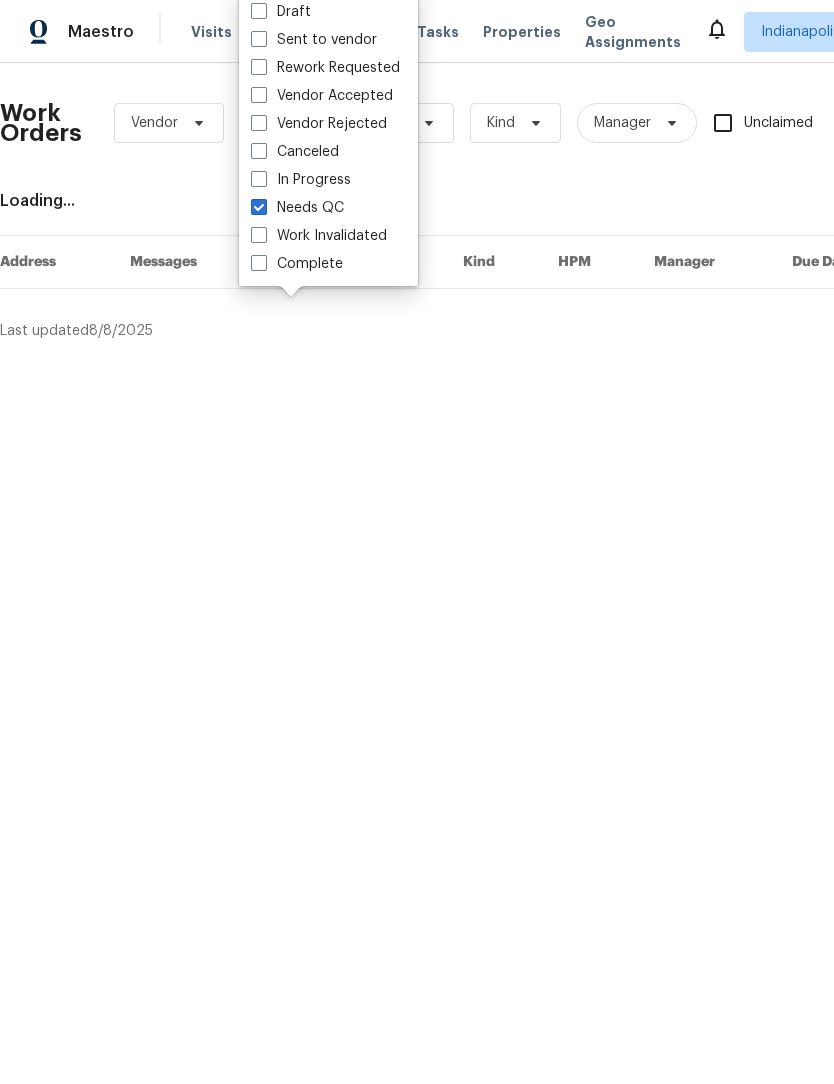 checkbox on "true" 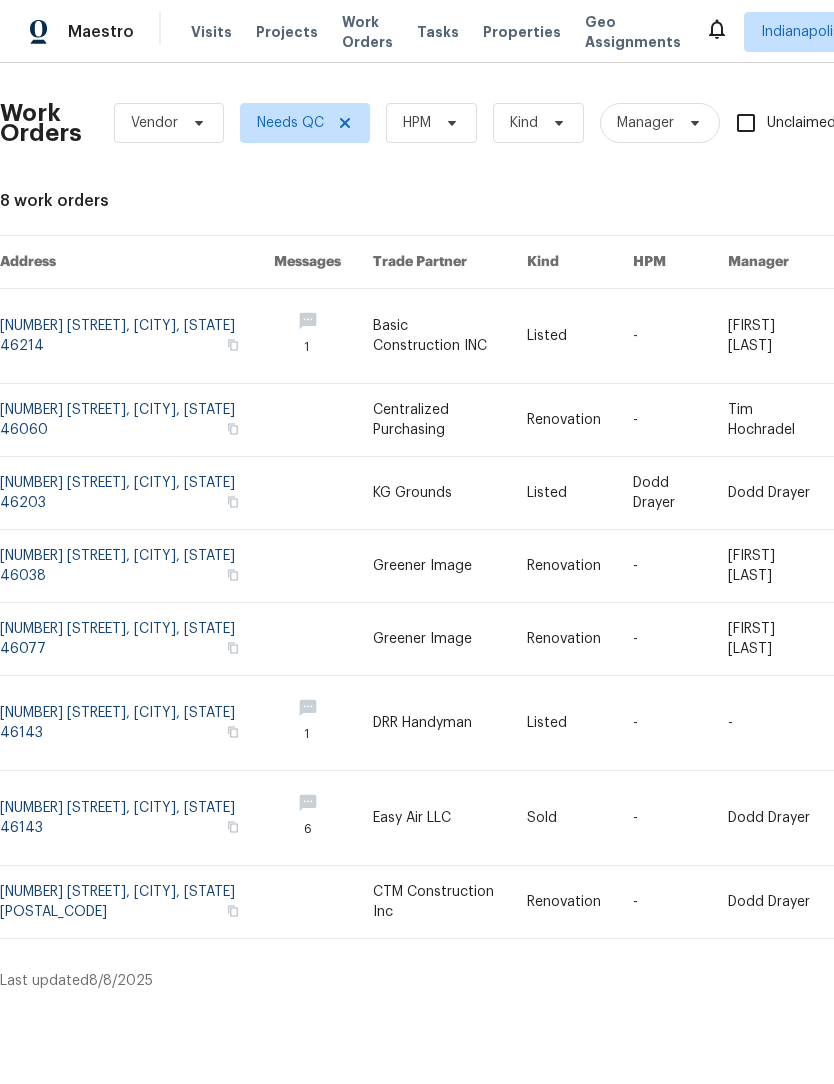 click at bounding box center (137, 336) 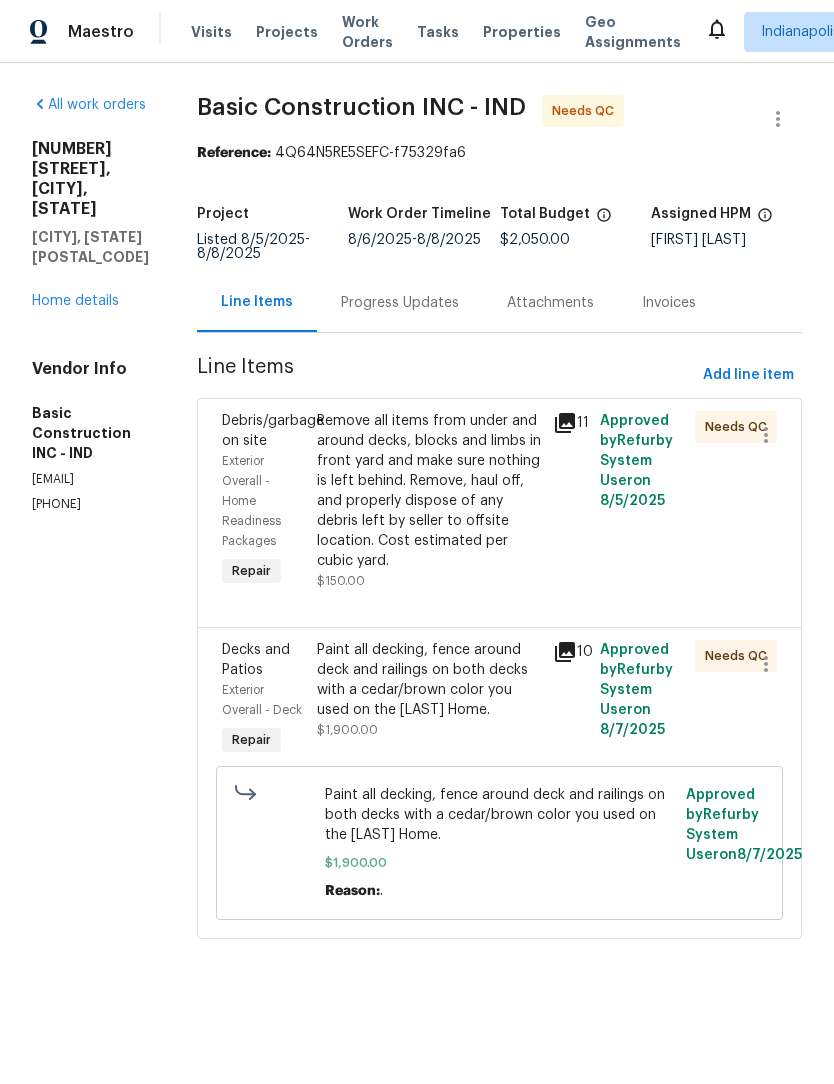 click on "Remove all items from under and around decks, blocks and limbs in front yard and make sure nothing is left behind.
Remove, haul off, and properly dispose of any debris left by seller to offsite location. Cost estimated per cubic yard." at bounding box center (429, 491) 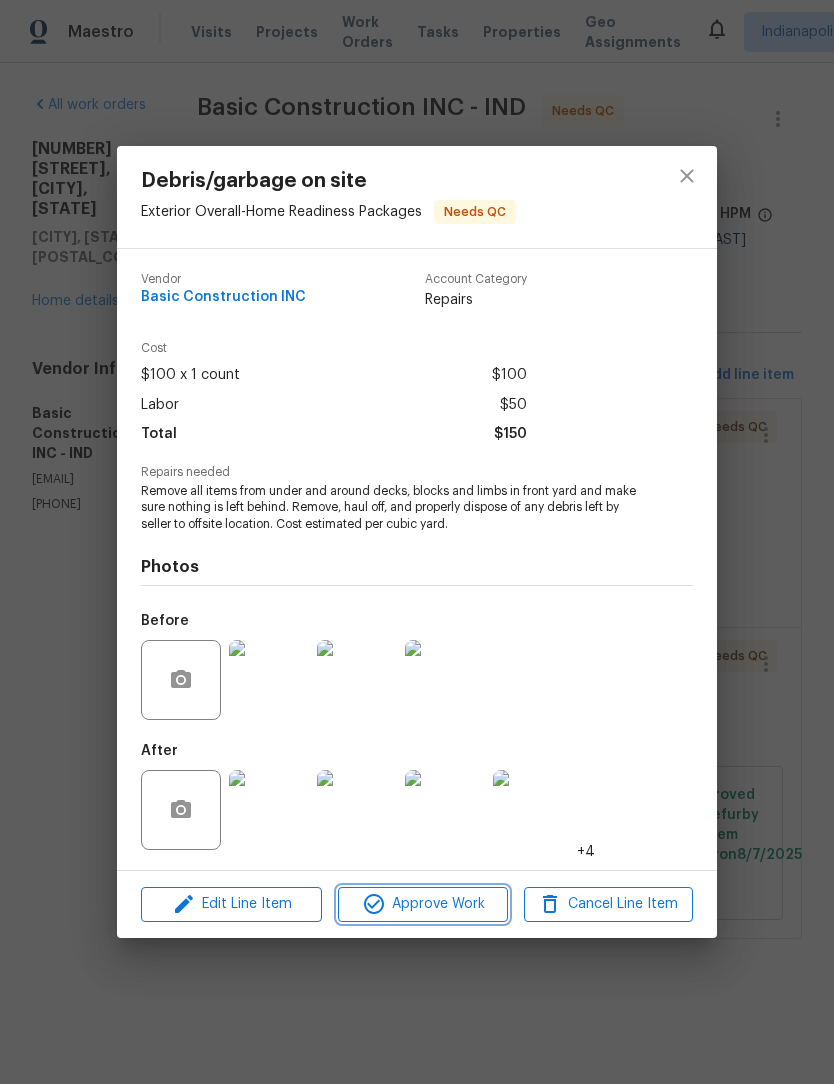 click on "Approve Work" at bounding box center (422, 904) 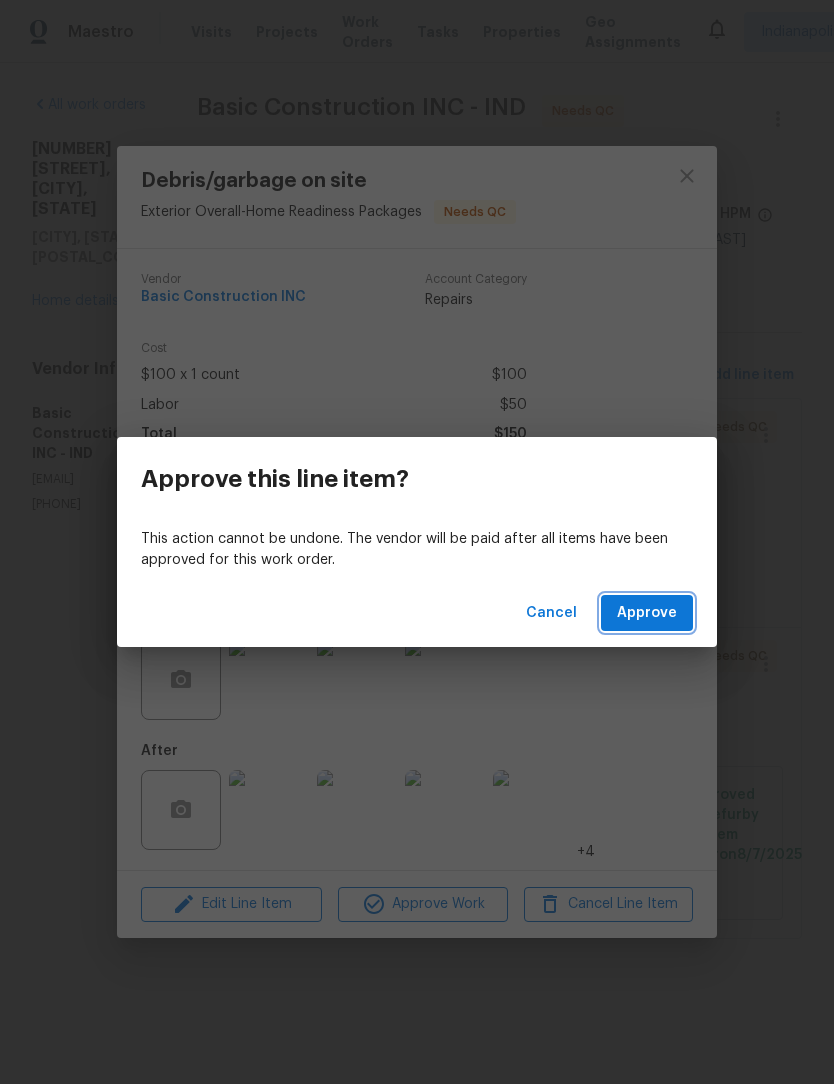 click on "Approve" at bounding box center (647, 613) 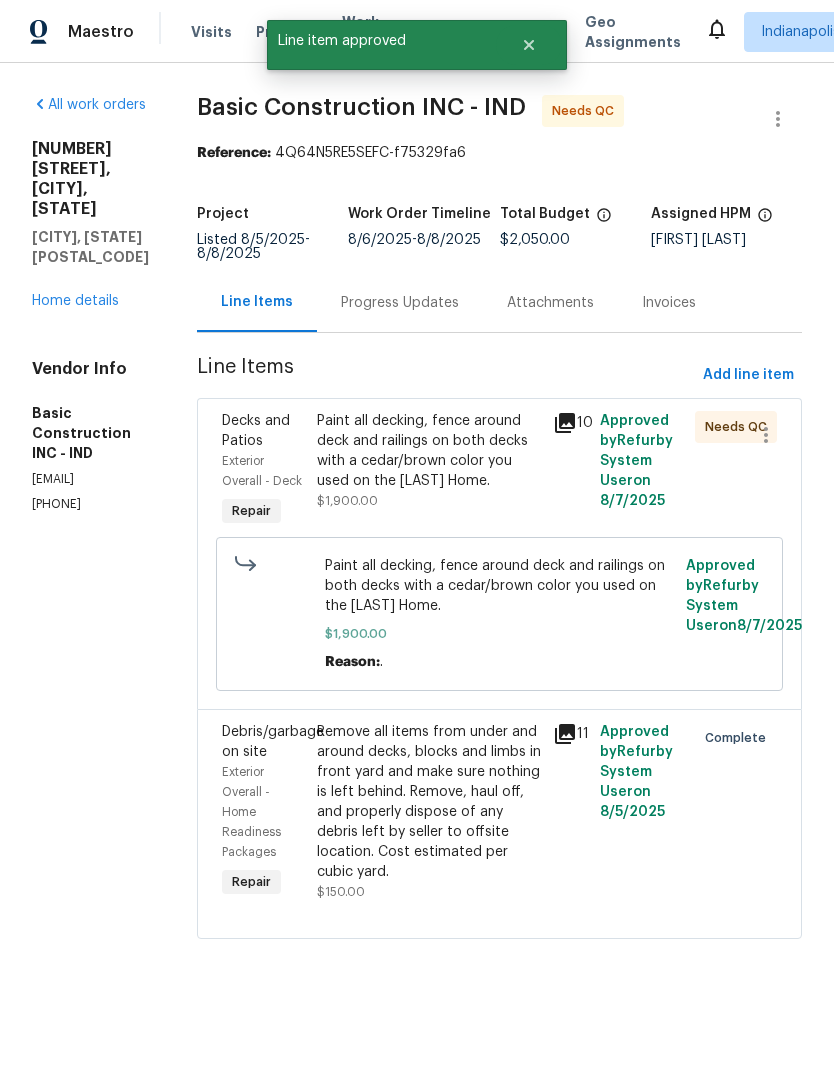 click on "Paint all decking, fence around deck and railings on both decks with a cedar/brown color you used on the [COMPANY] Home." at bounding box center (429, 451) 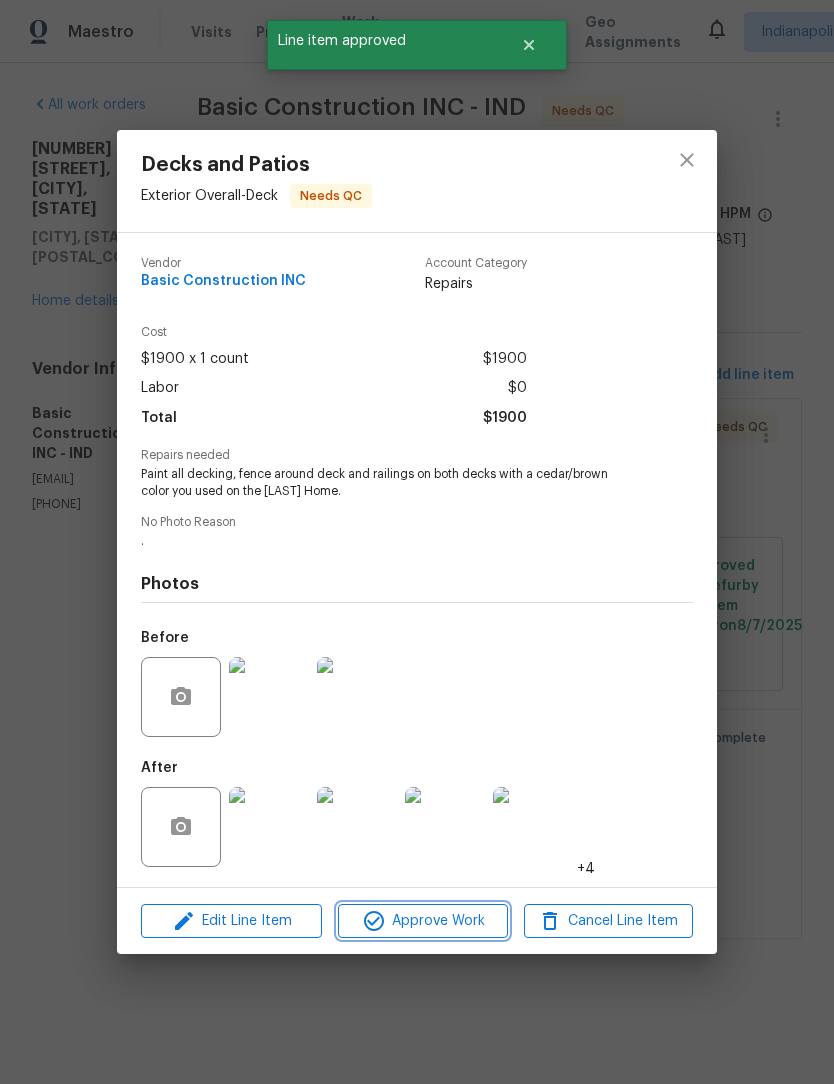 click on "Approve Work" at bounding box center [422, 921] 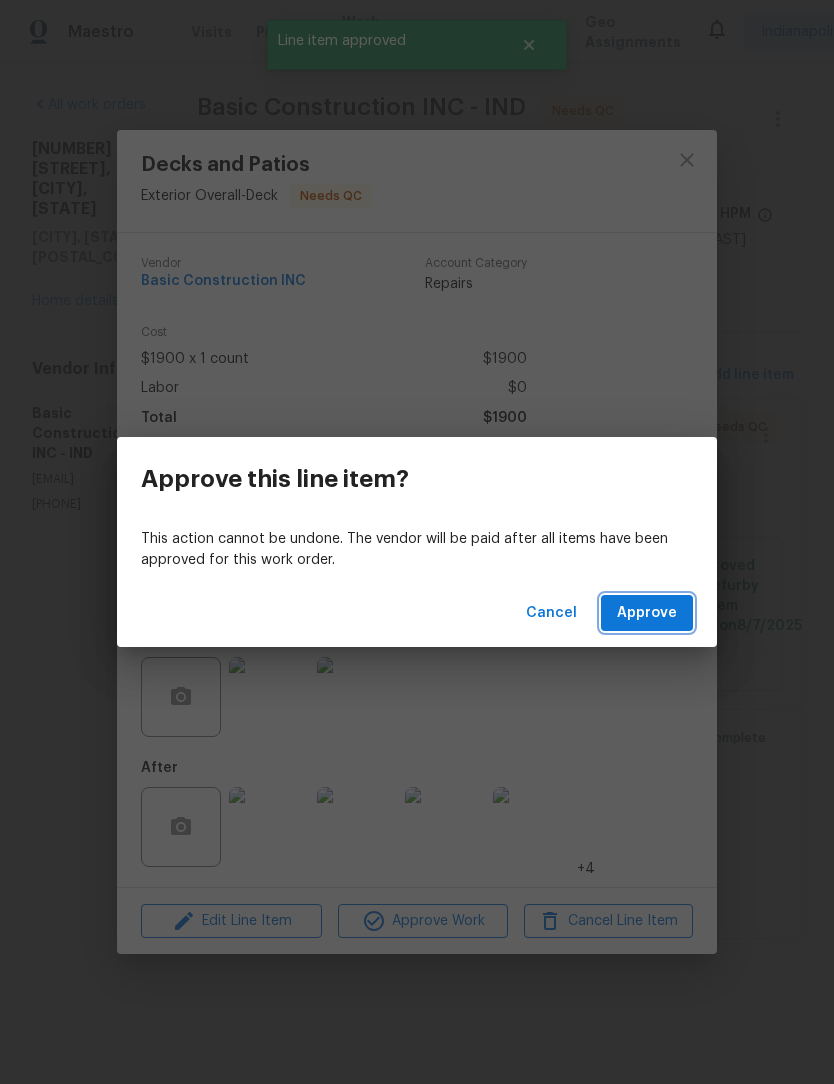 click on "Approve" at bounding box center (647, 613) 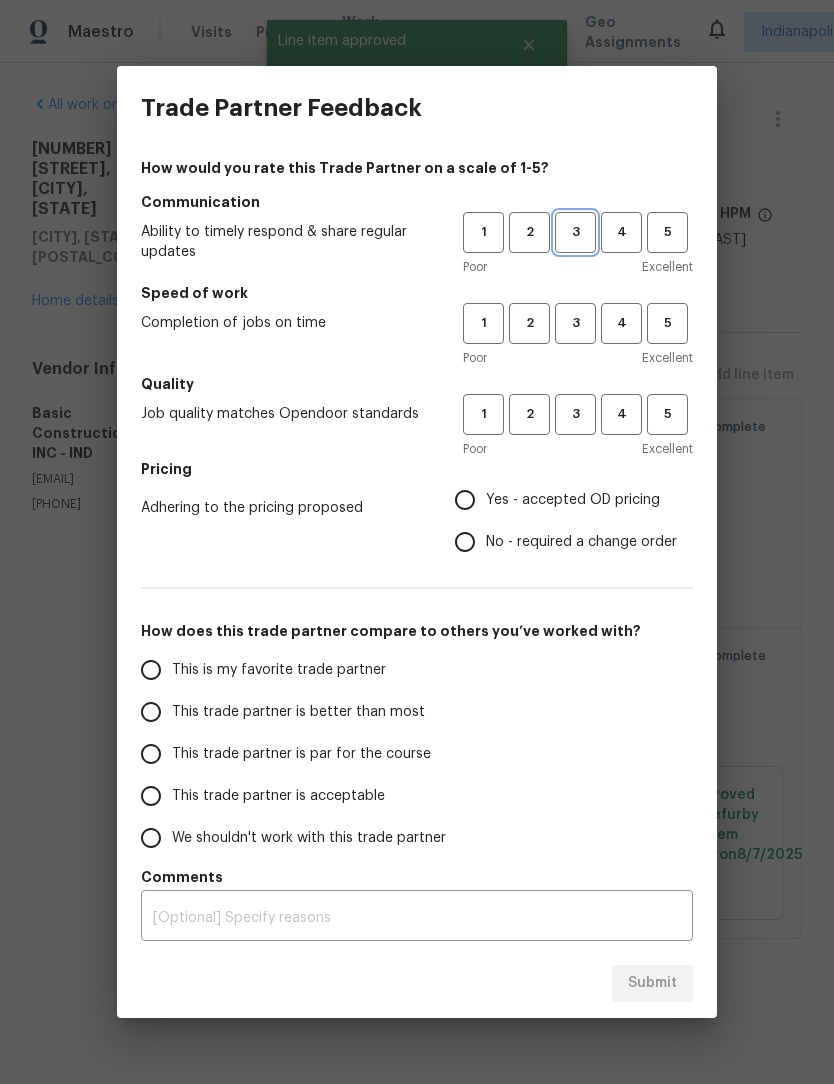 click on "3" at bounding box center [575, 232] 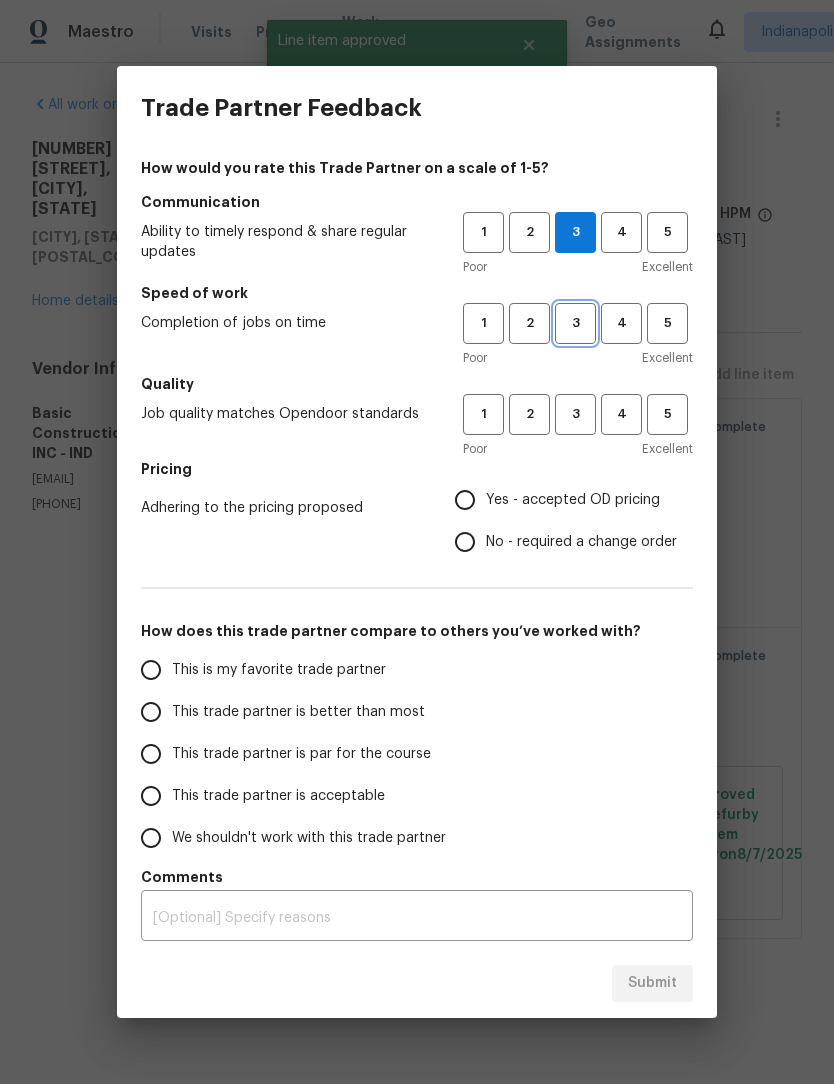 click on "3" at bounding box center [575, 323] 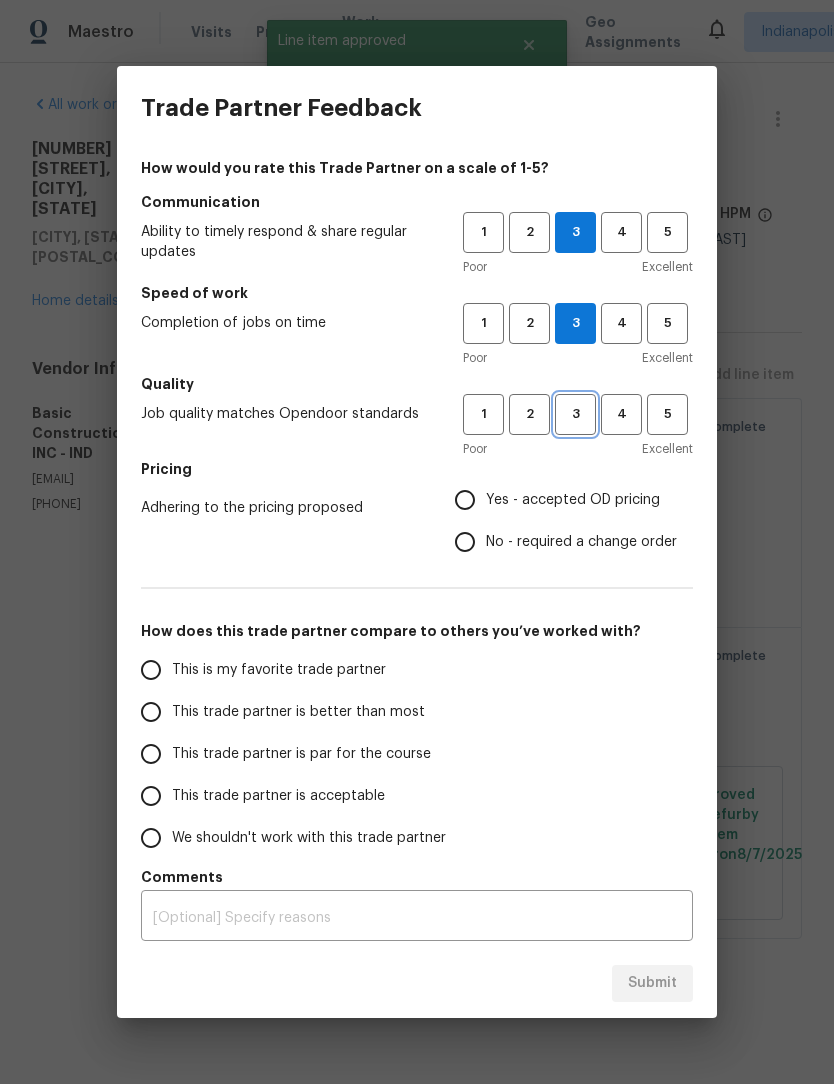click on "3" at bounding box center (575, 414) 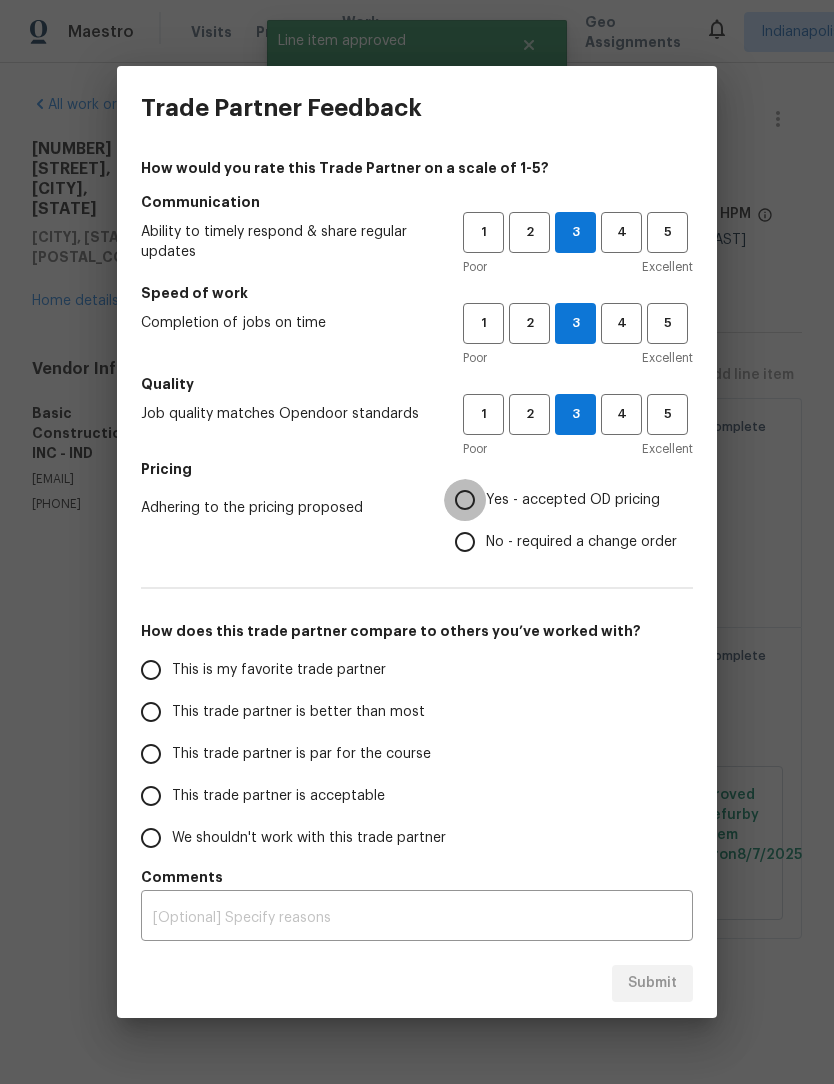 click on "Yes - accepted OD pricing" at bounding box center (465, 500) 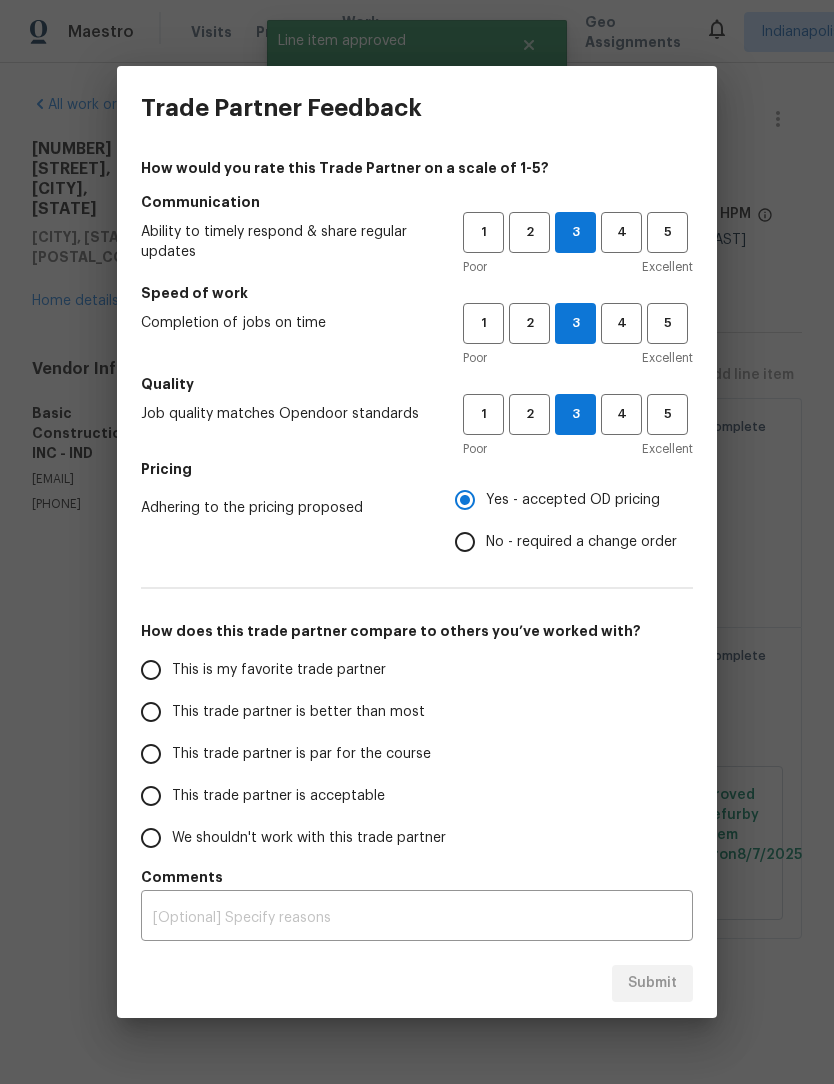 click on "This trade partner is better than most" at bounding box center [151, 712] 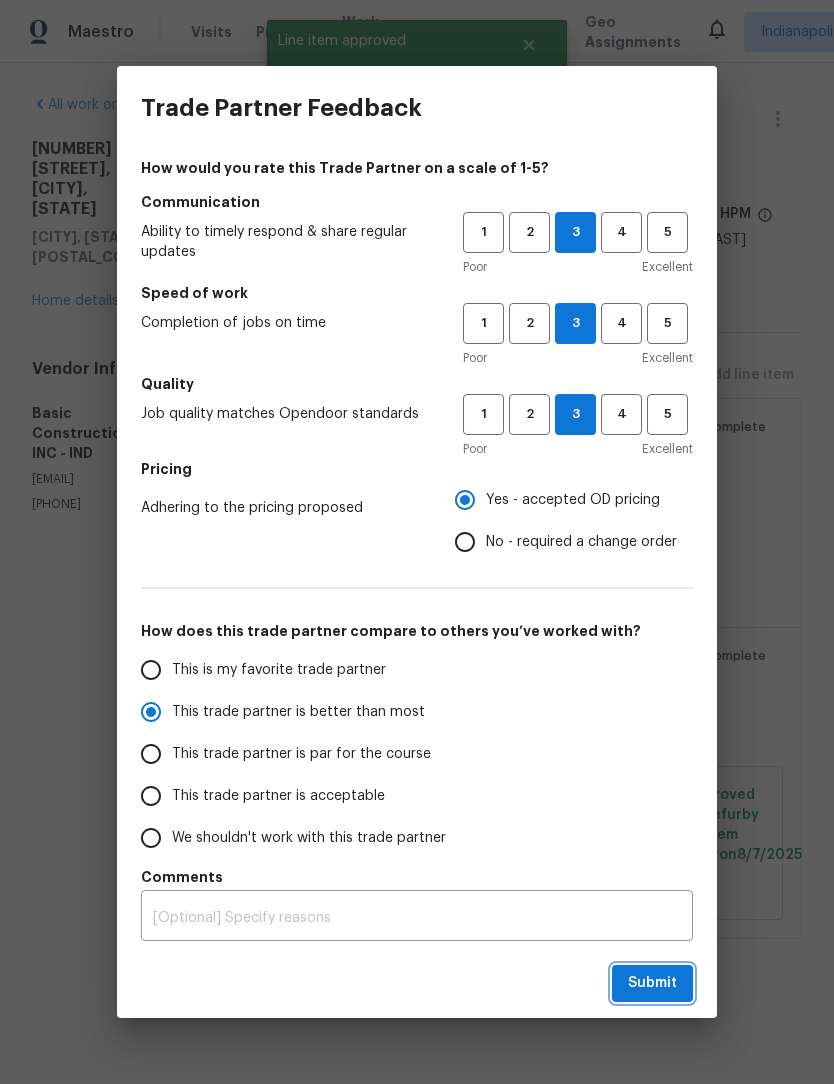 click on "Submit" at bounding box center (652, 983) 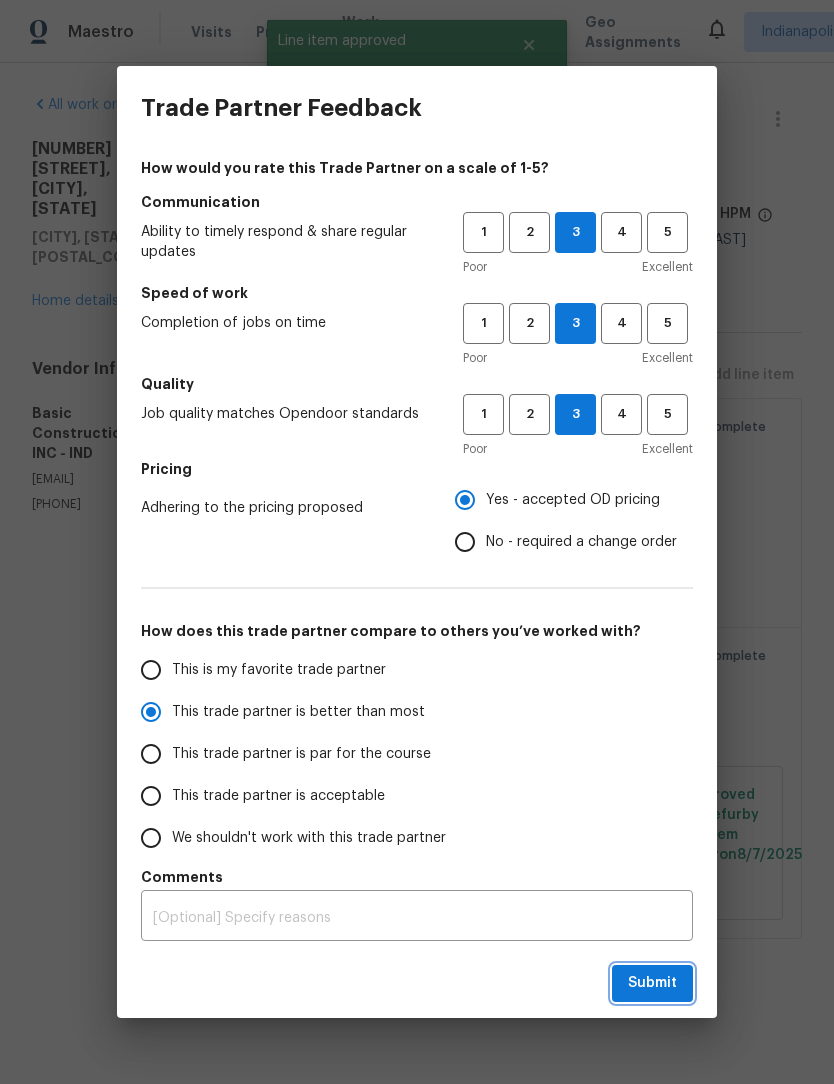 radio on "true" 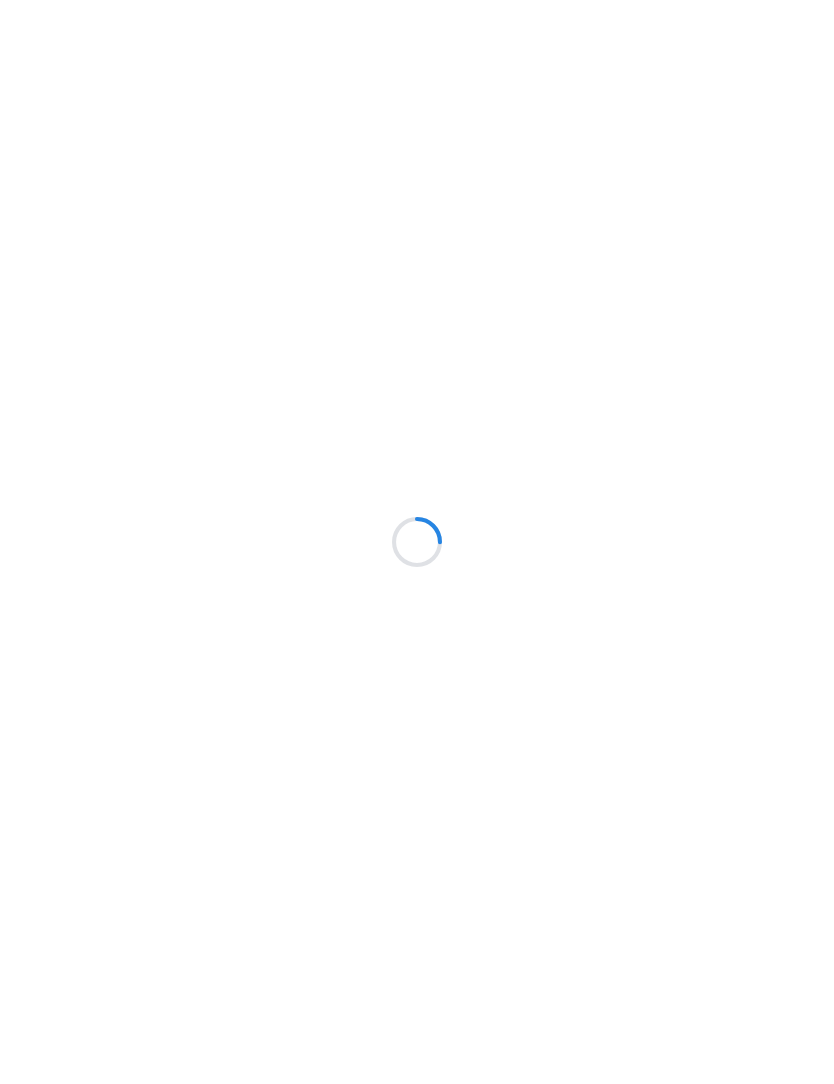scroll, scrollTop: 0, scrollLeft: 0, axis: both 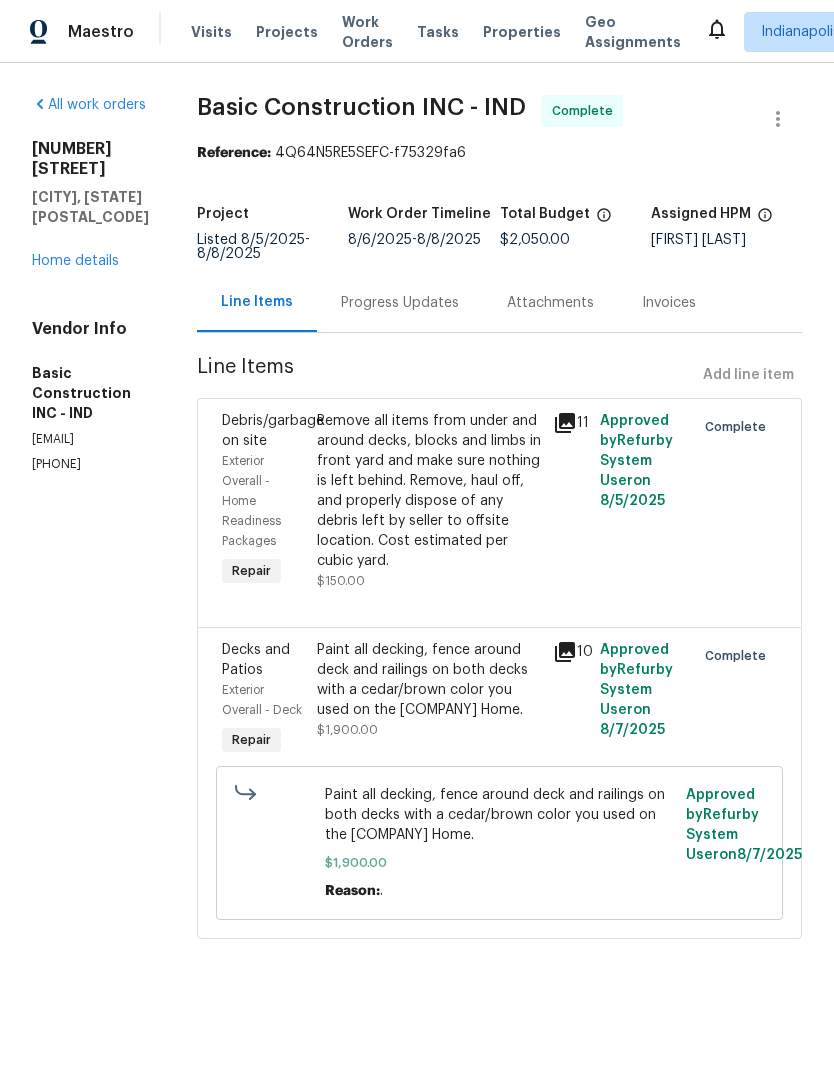 click on "Work Orders" at bounding box center (367, 32) 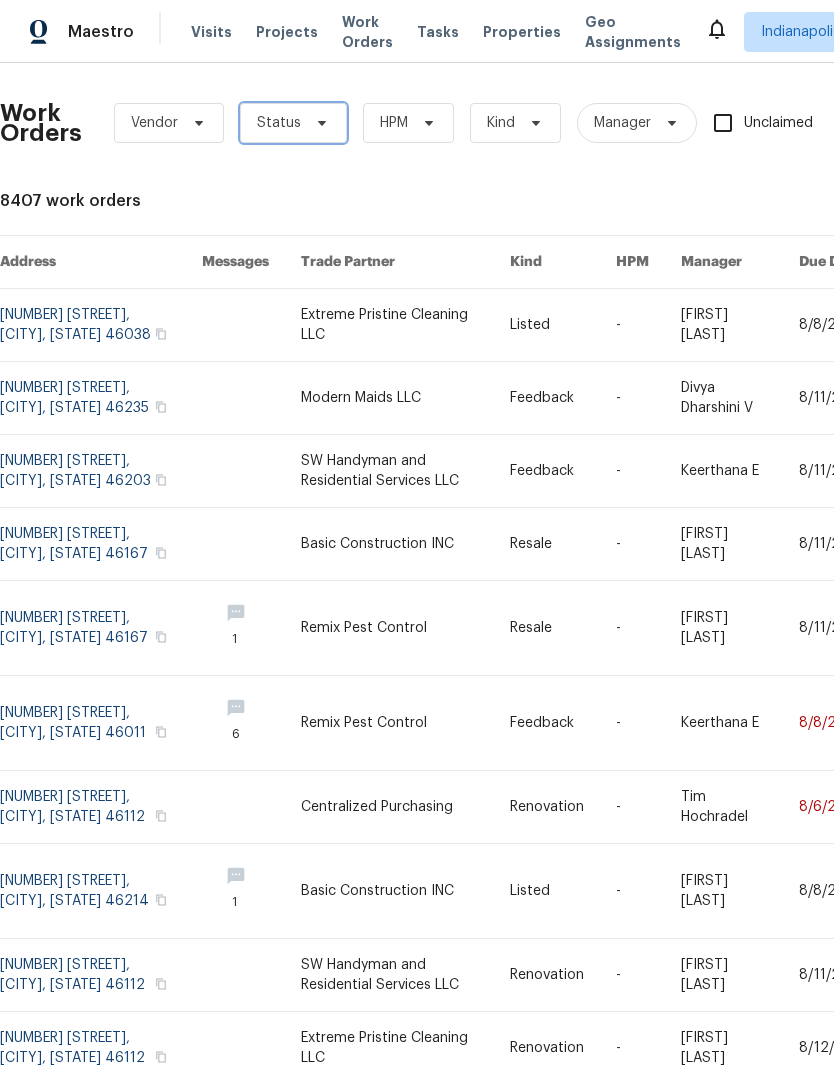 click on "Status" at bounding box center [279, 123] 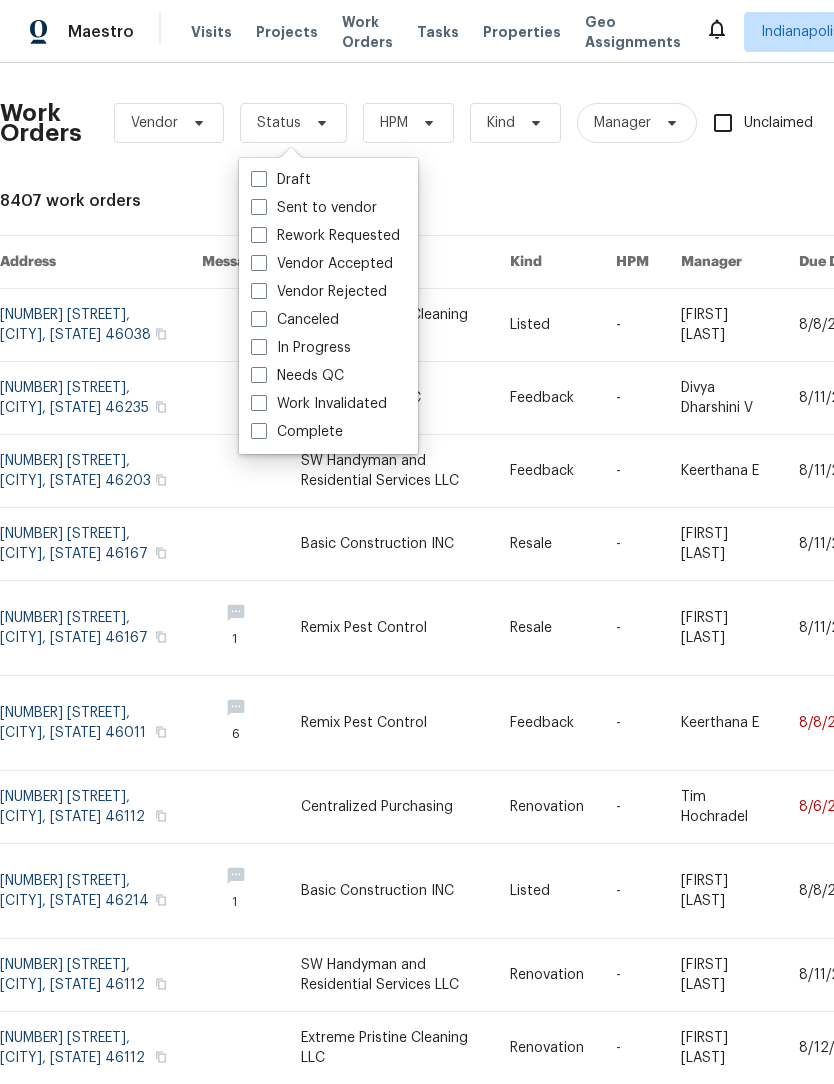 click on "Needs QC" at bounding box center (297, 376) 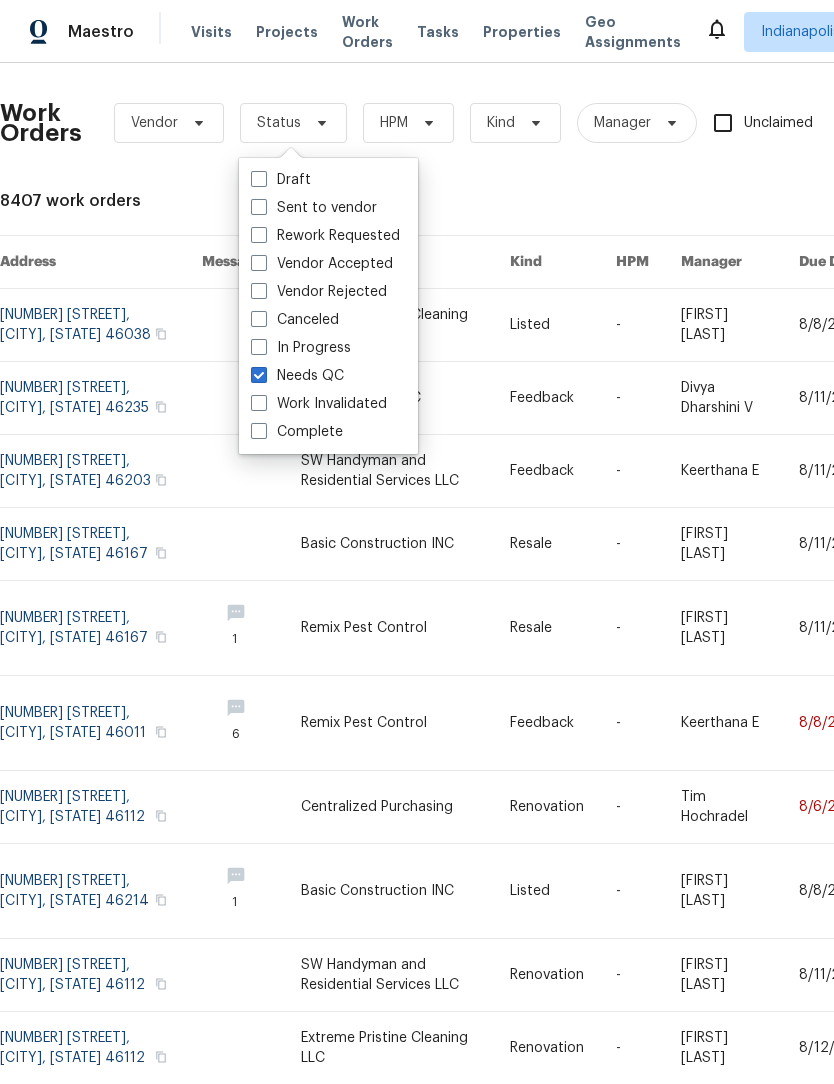 checkbox on "true" 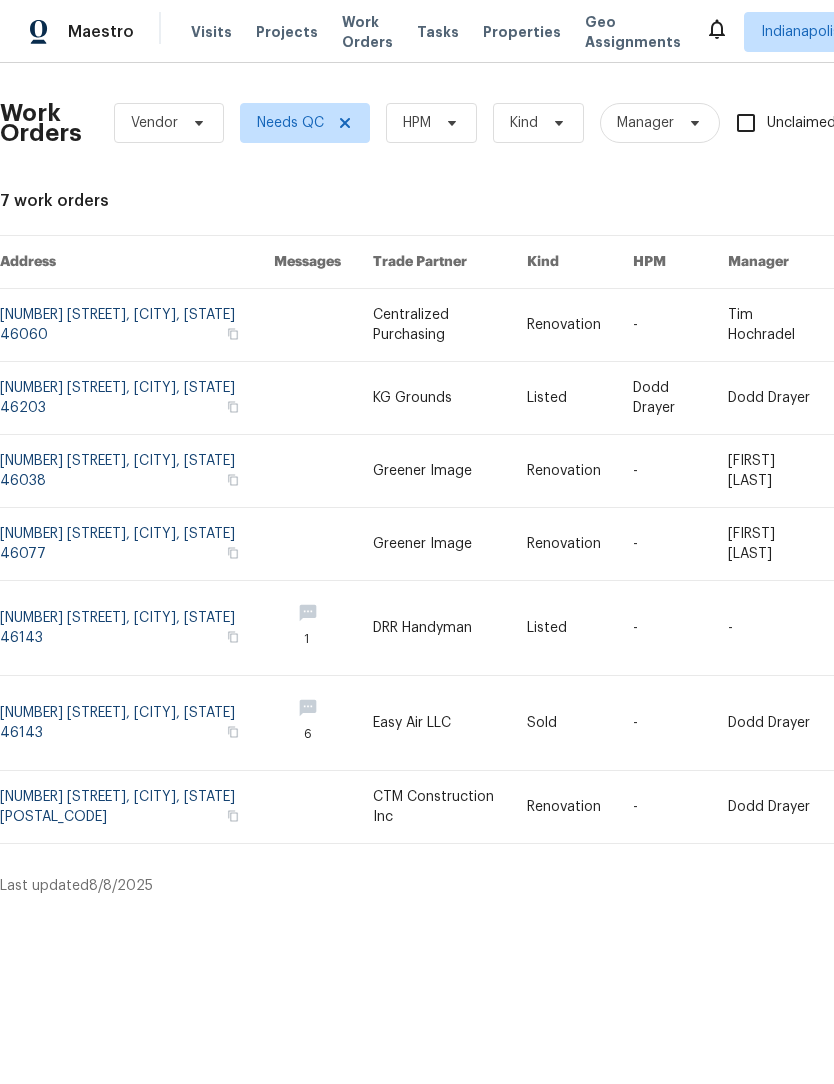 click at bounding box center (137, 471) 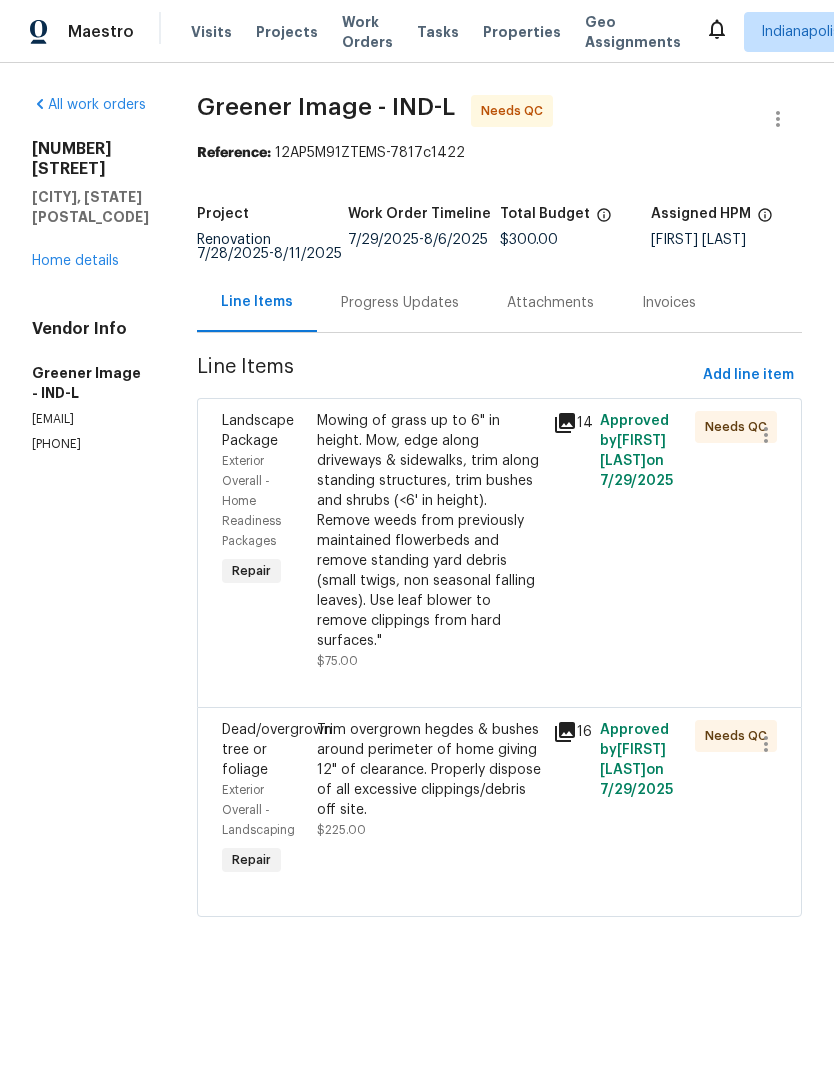click on "Mowing of grass up to 6" in height. Mow, edge along driveways & sidewalks, trim along standing structures, trim bushes and shrubs (<6' in height). Remove weeds from previously maintained flowerbeds and remove standing yard debris (small twigs, non seasonal falling leaves).  Use leaf blower to remove clippings from hard surfaces."" at bounding box center [429, 531] 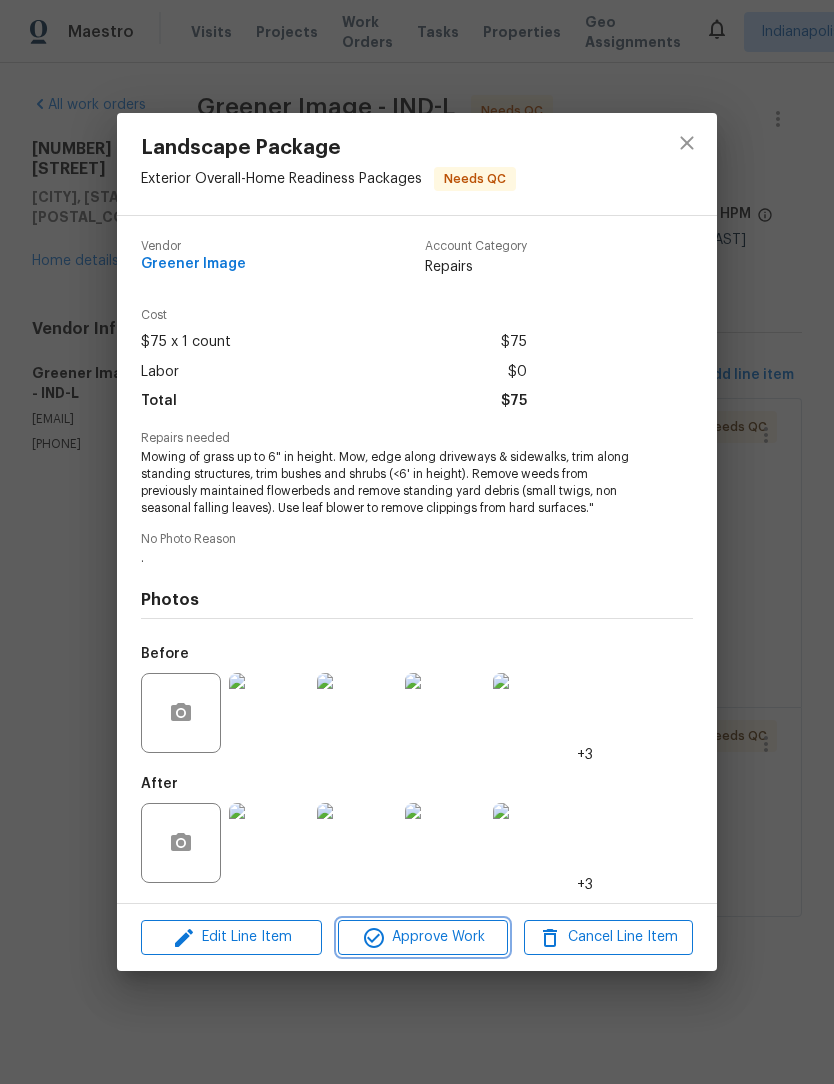 click on "Approve Work" at bounding box center [422, 937] 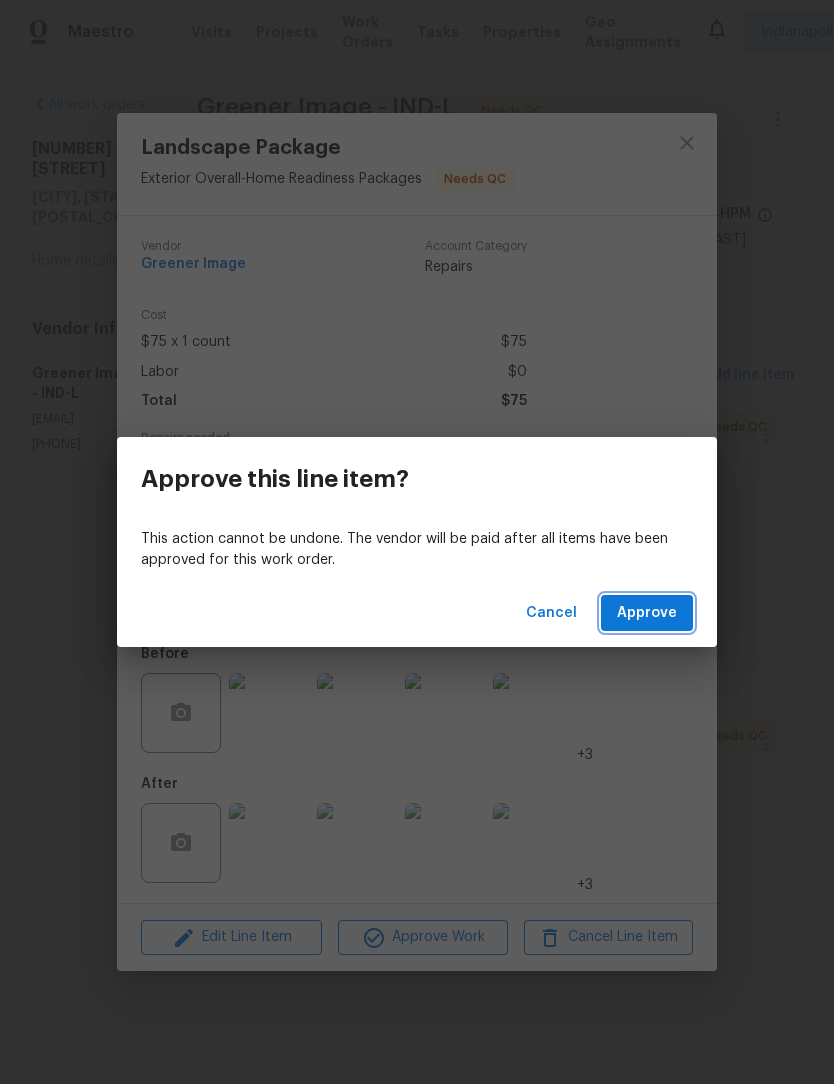 click on "Approve" at bounding box center [647, 613] 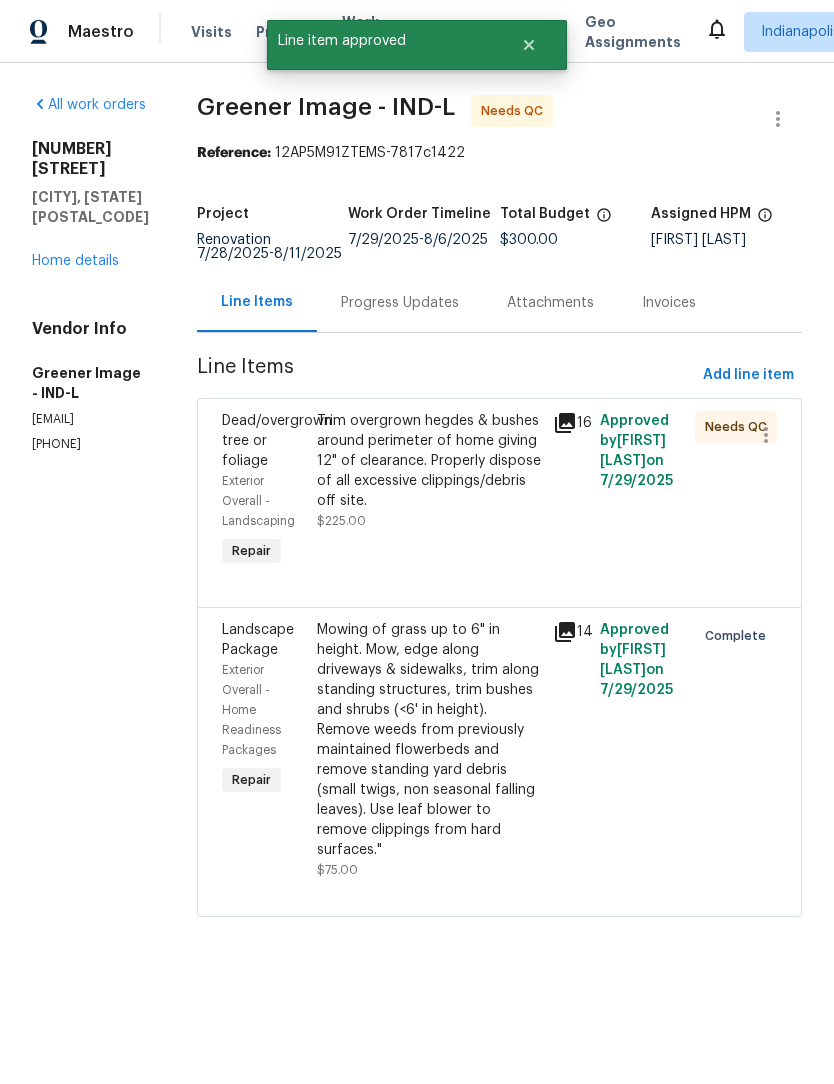 click on "Trim overgrown hegdes & bushes around perimeter of home giving 12" of clearance. Properly dispose of all excessive clippings/debris off site." at bounding box center [429, 461] 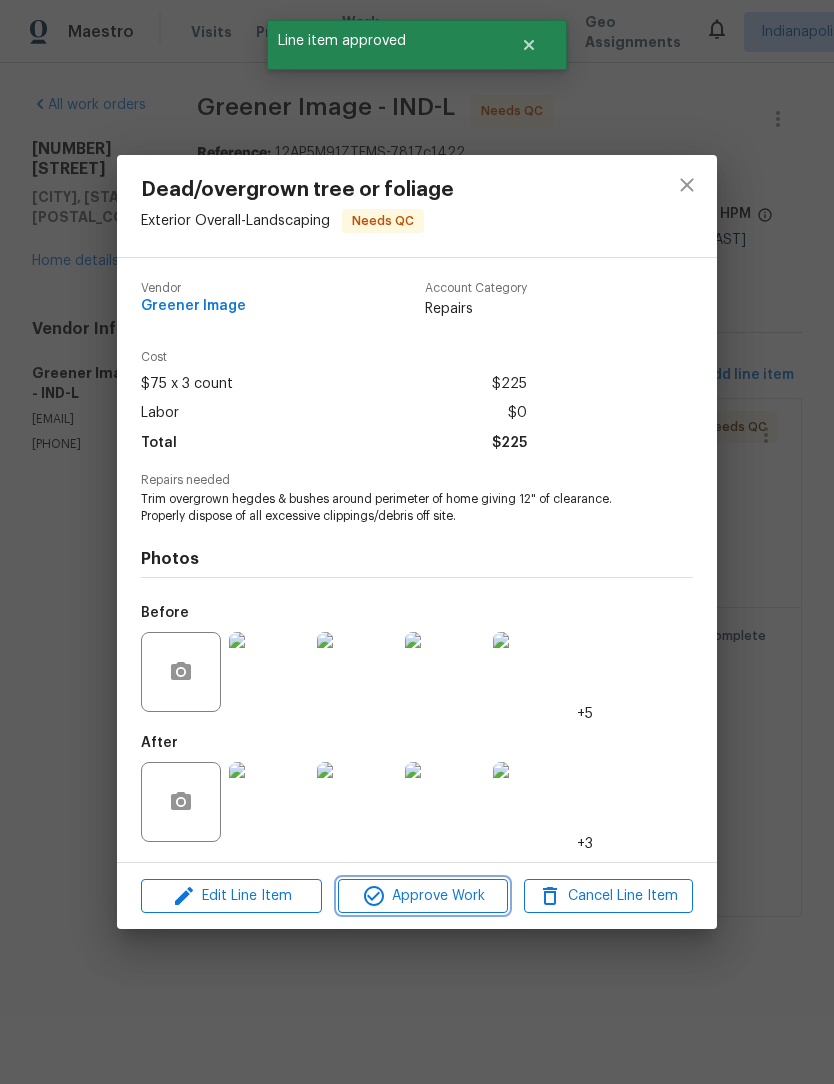 click on "Approve Work" at bounding box center (422, 896) 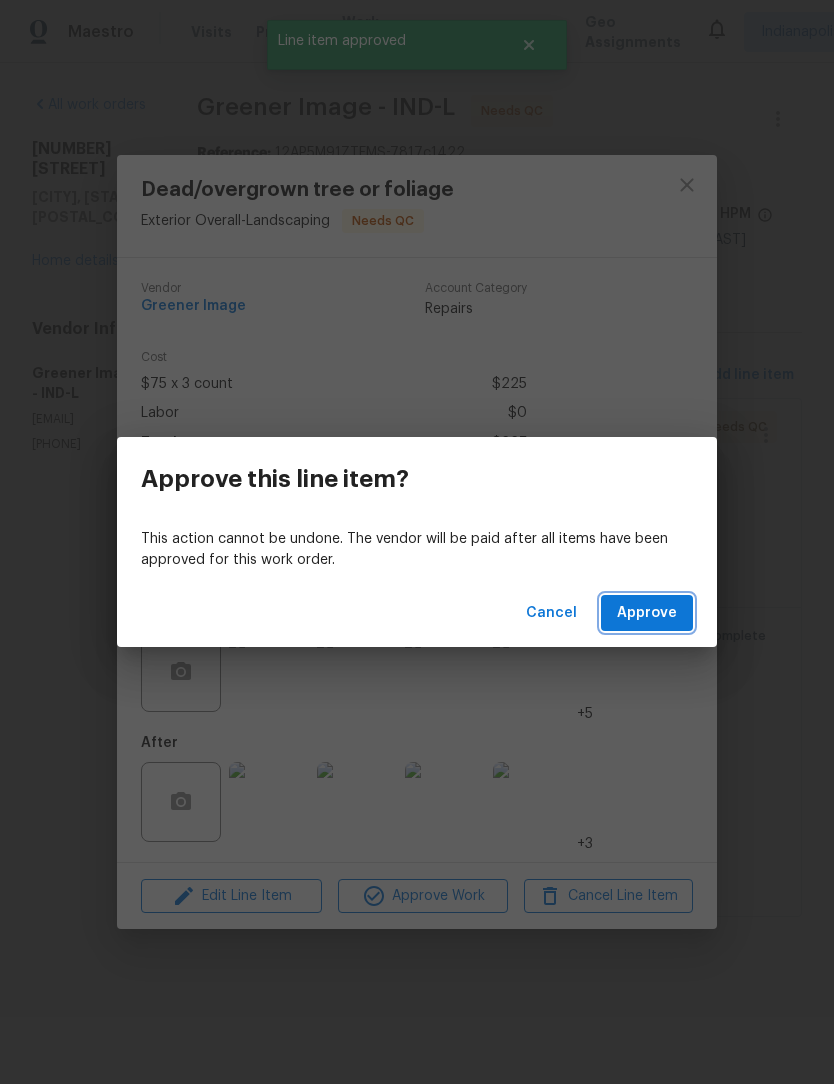 click on "Approve" at bounding box center (647, 613) 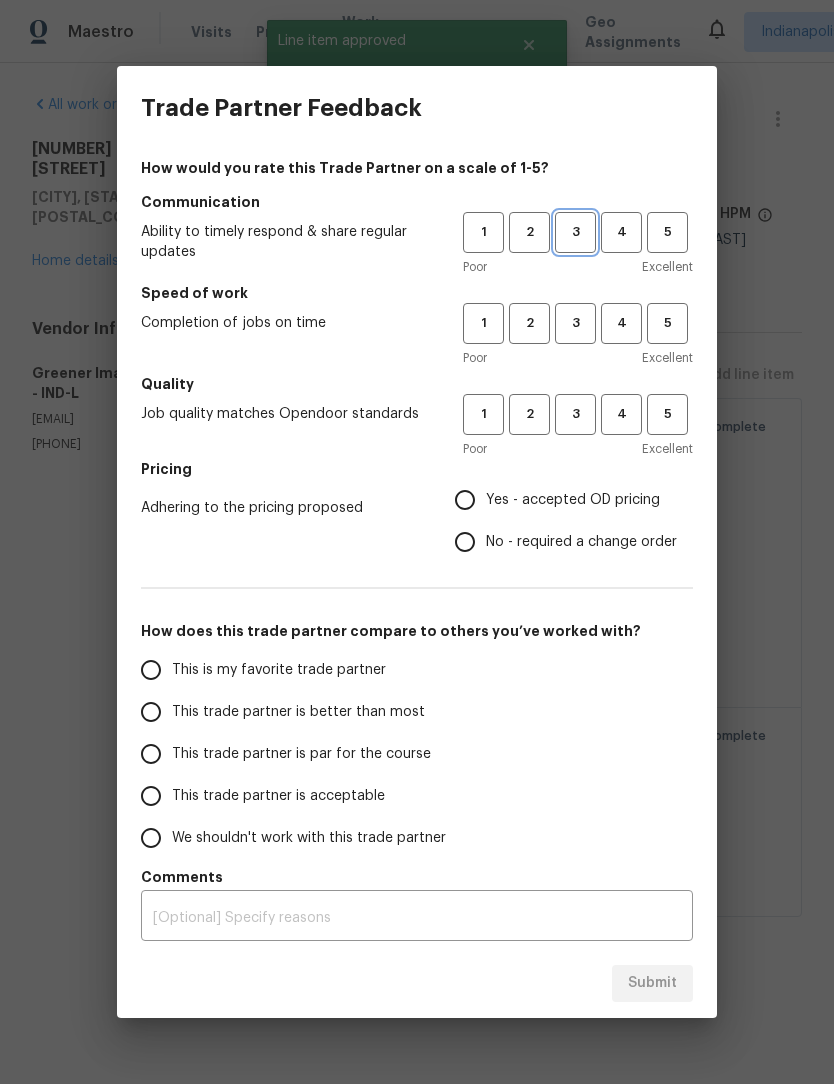 click on "3" at bounding box center (575, 232) 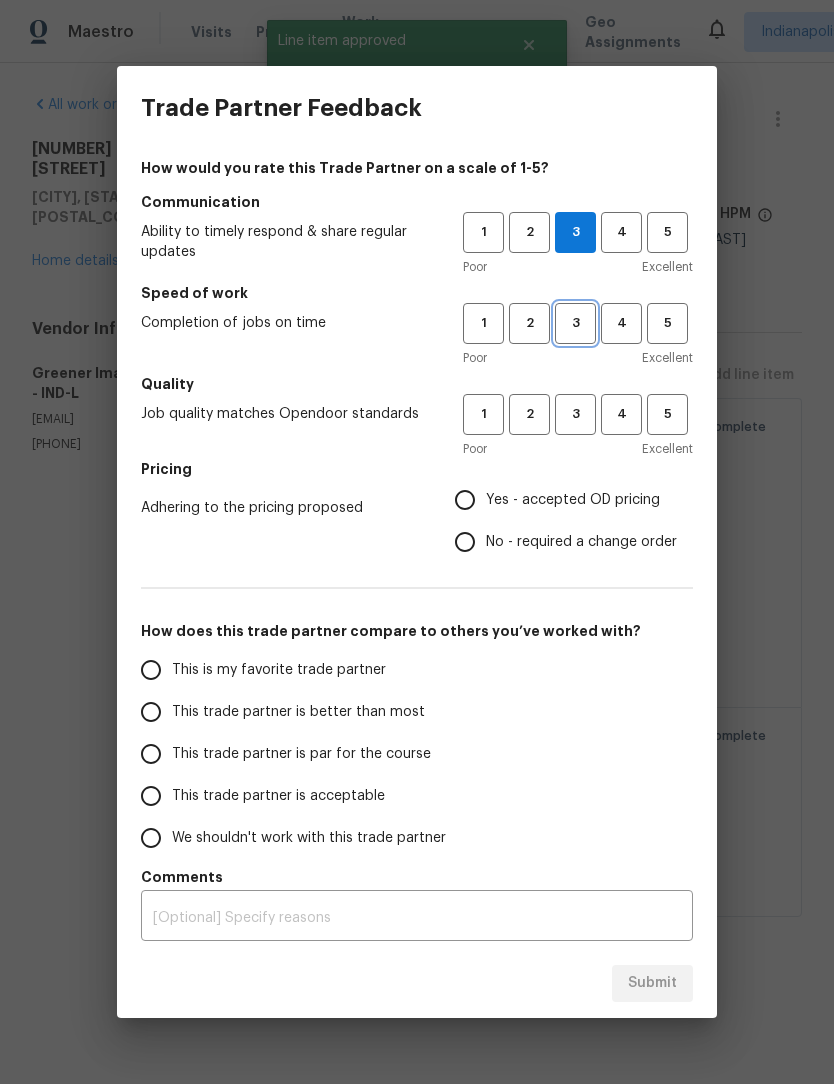 click on "3" at bounding box center (575, 323) 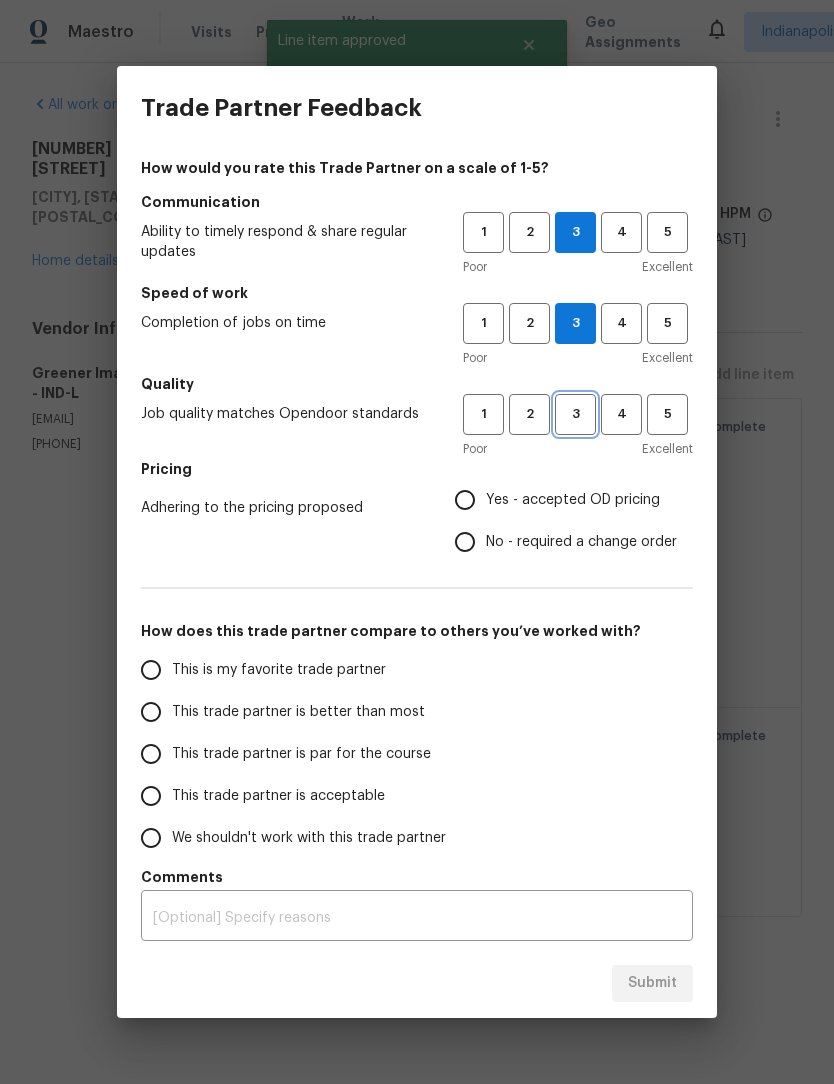click on "3" at bounding box center [575, 414] 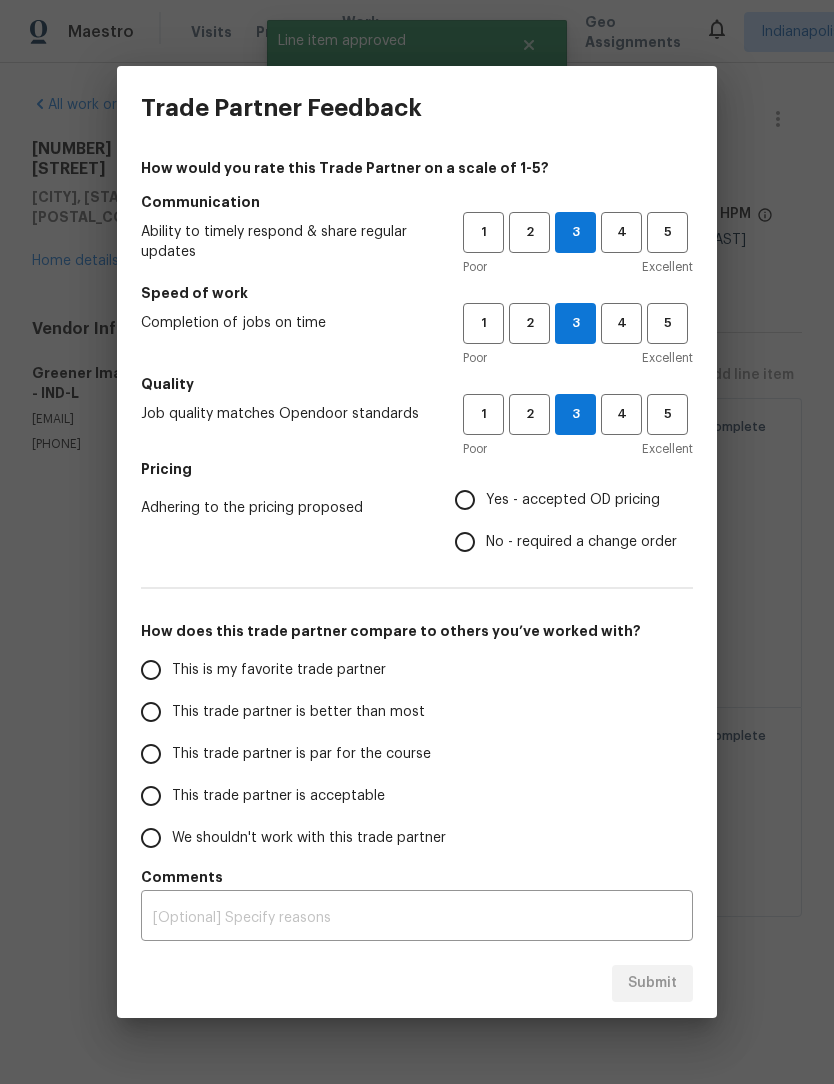 click on "Yes - accepted OD pricing" at bounding box center [465, 500] 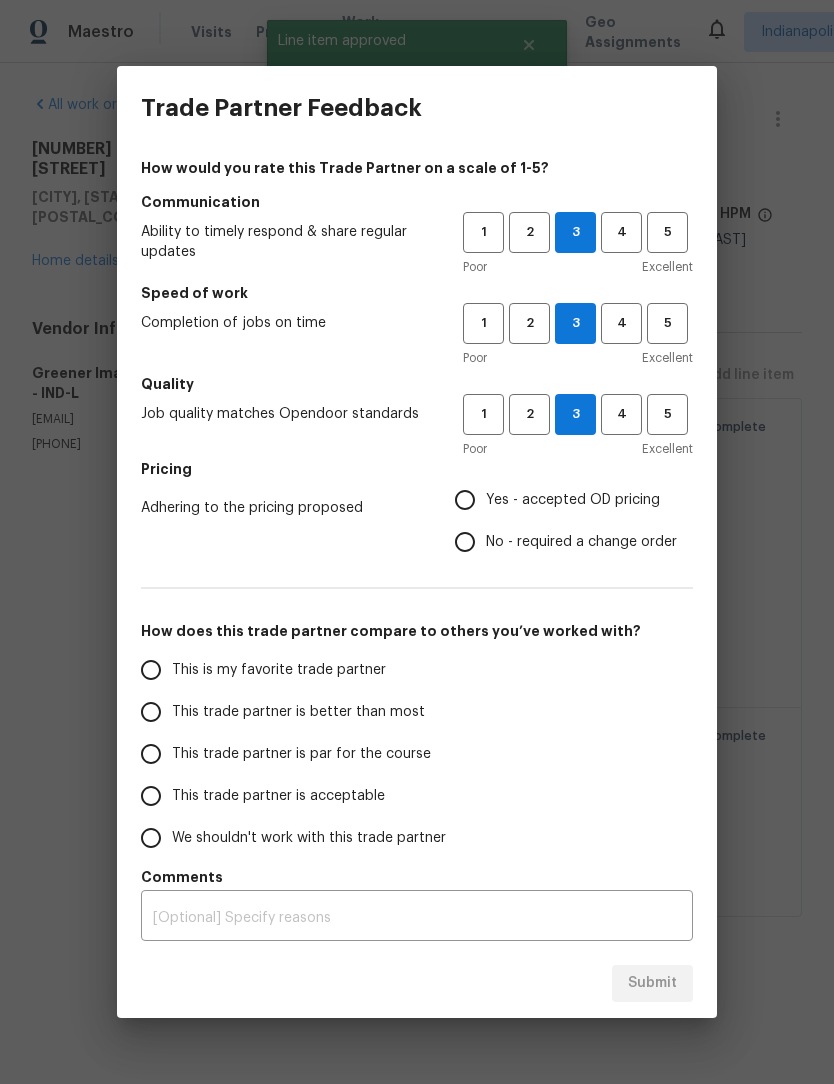 radio on "true" 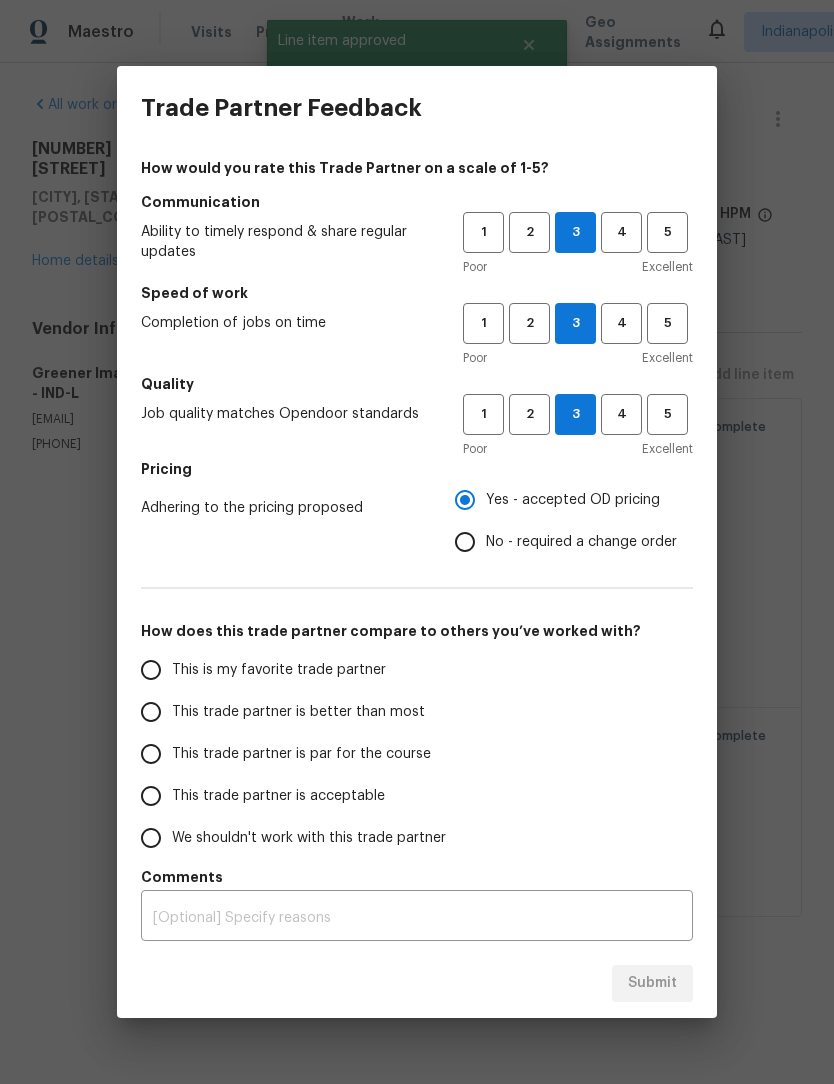 click on "This trade partner is better than most" at bounding box center [151, 712] 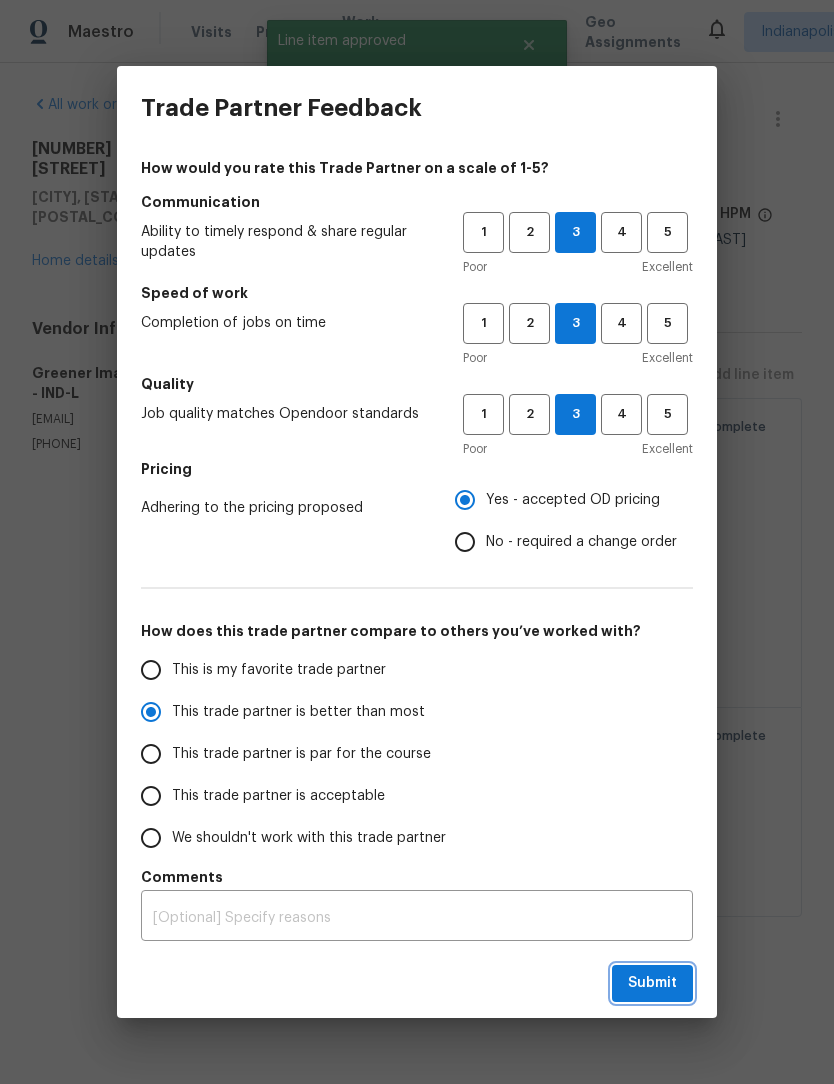 click on "Submit" at bounding box center (652, 983) 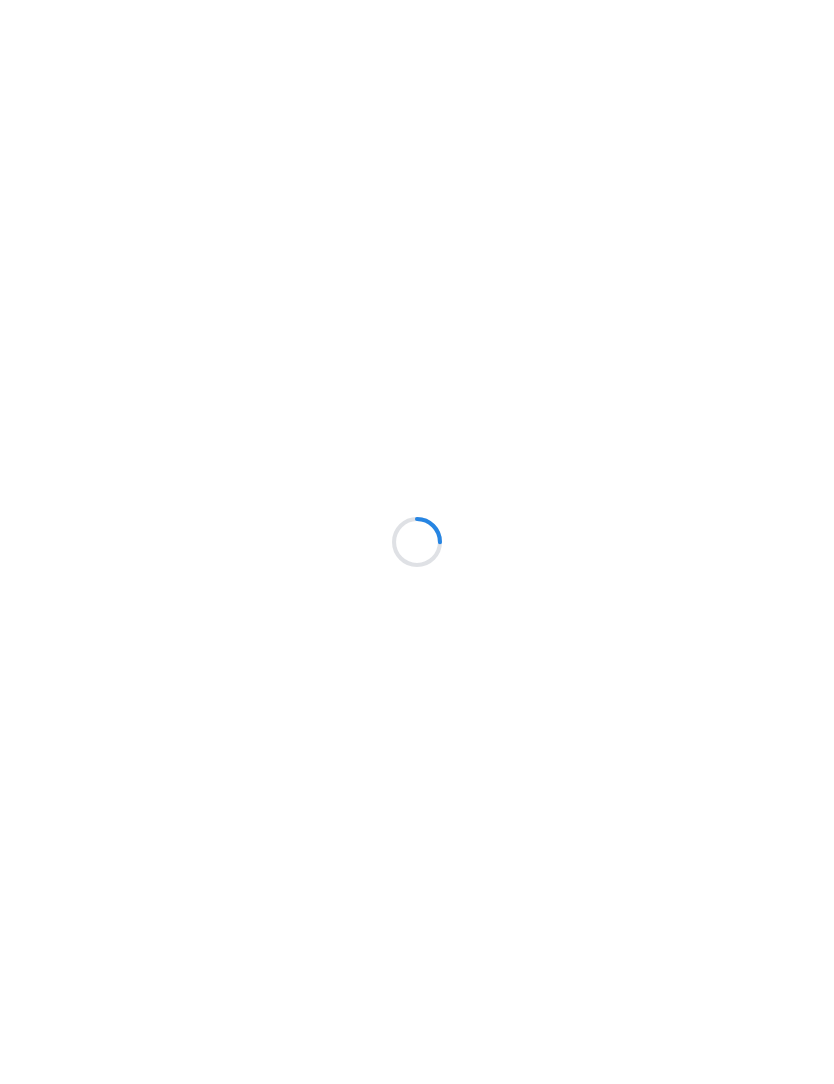 scroll, scrollTop: 0, scrollLeft: 0, axis: both 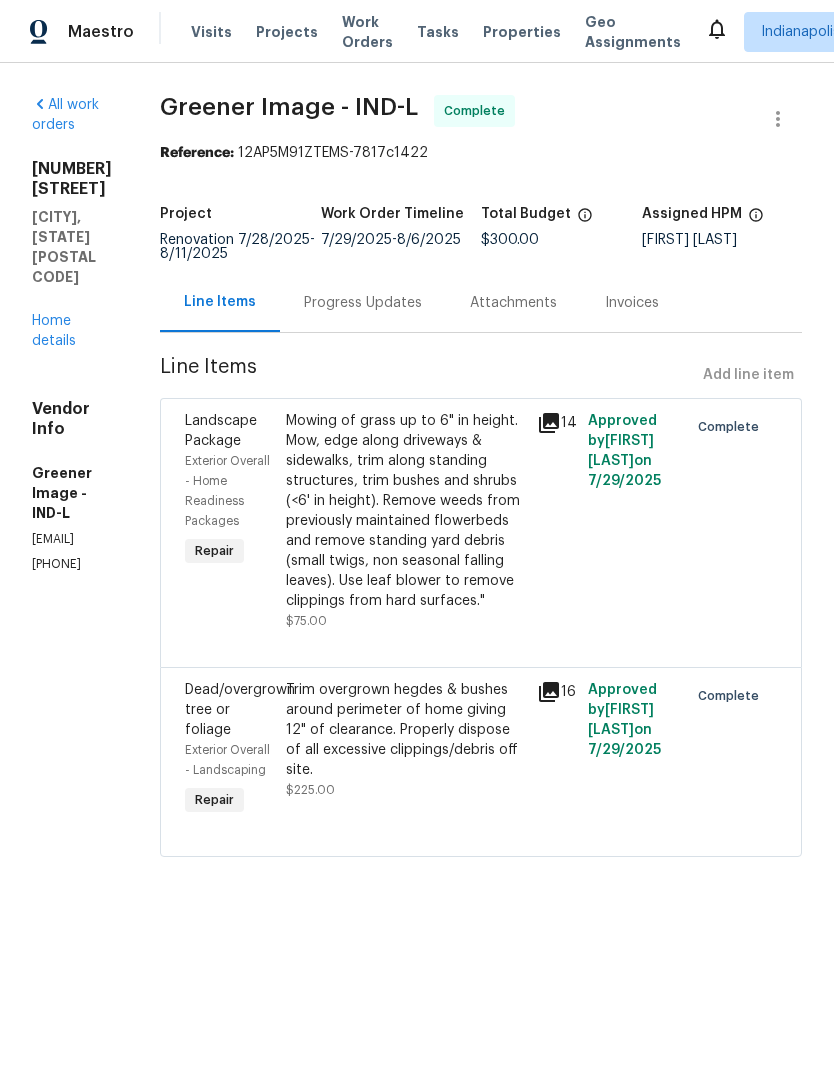 click on "Work Orders" at bounding box center [367, 32] 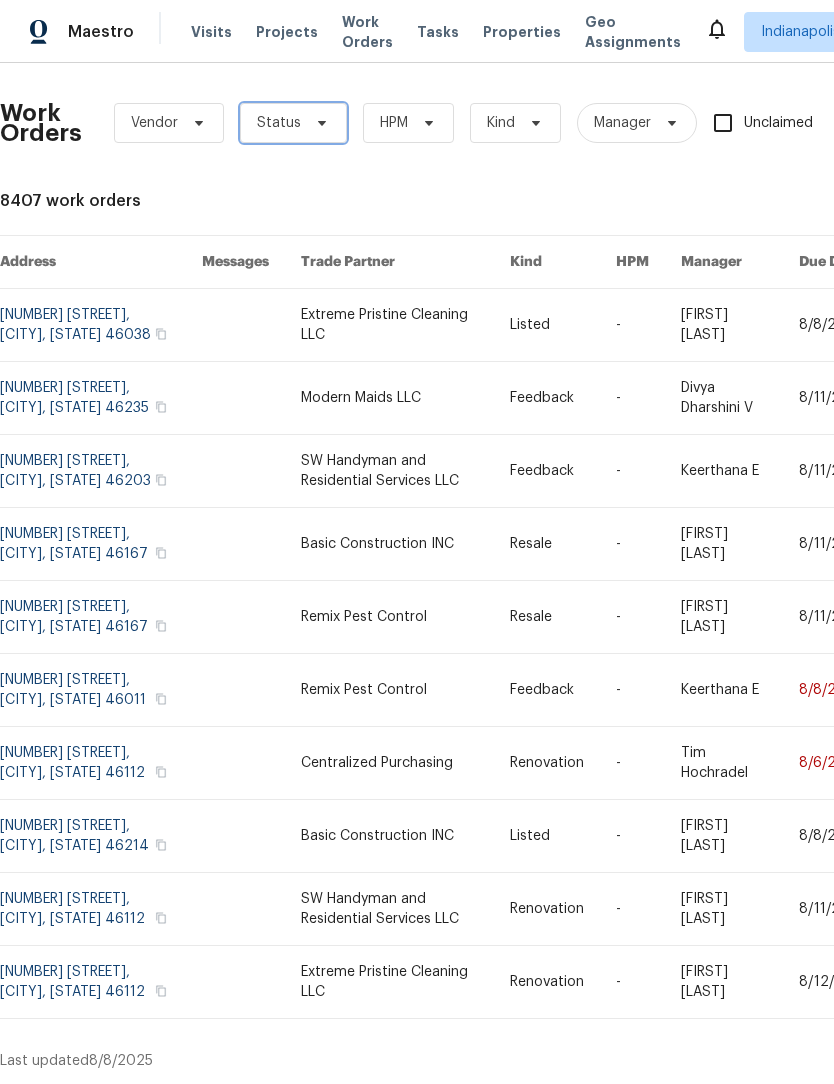 click on "Status" at bounding box center [279, 123] 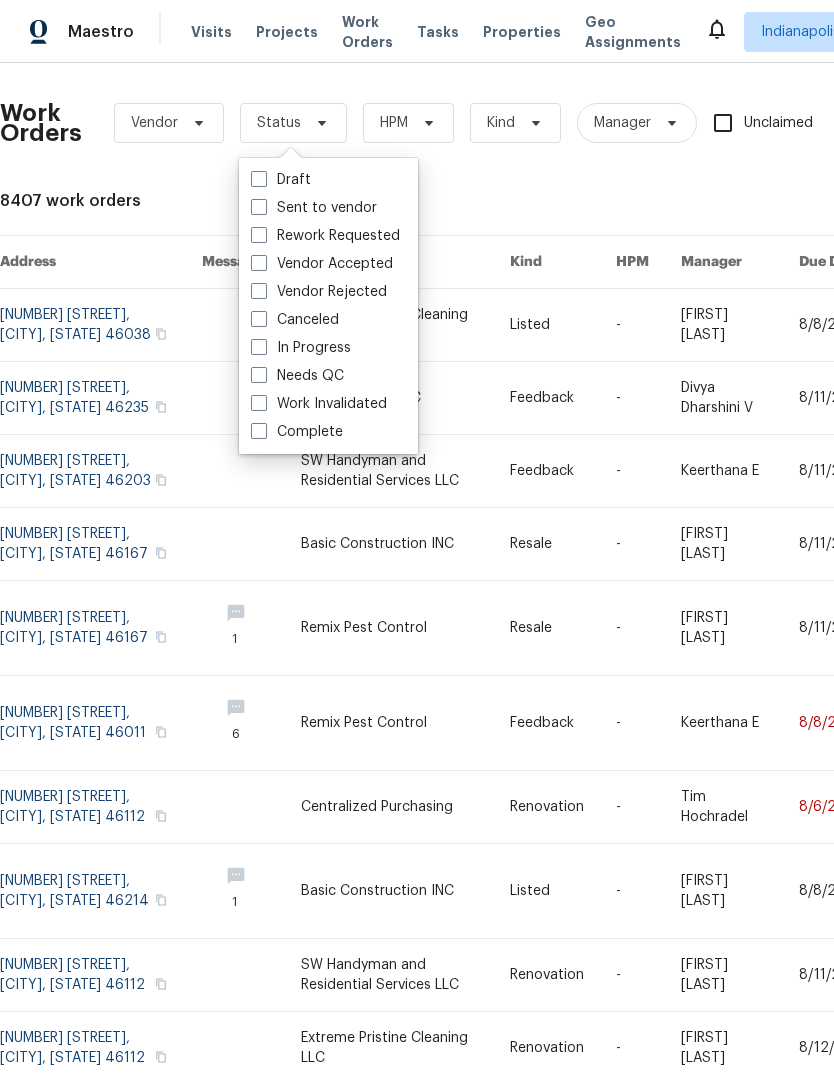 click on "Needs QC" at bounding box center [297, 376] 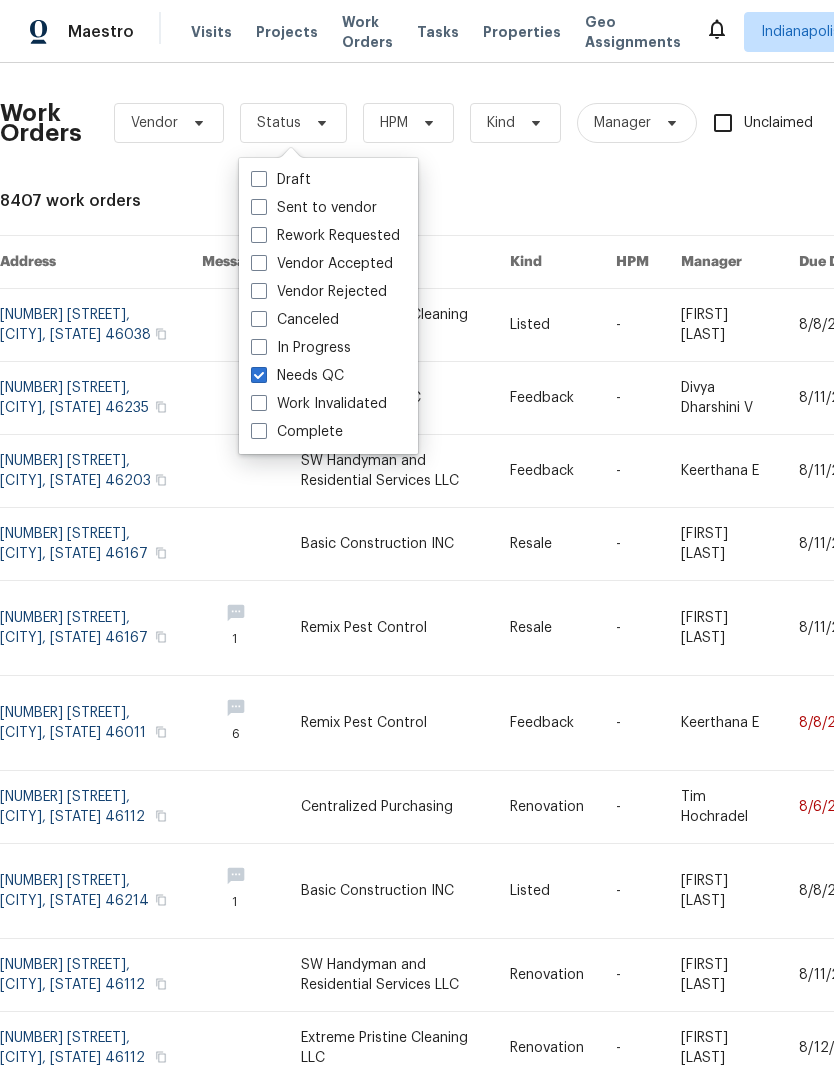 checkbox on "true" 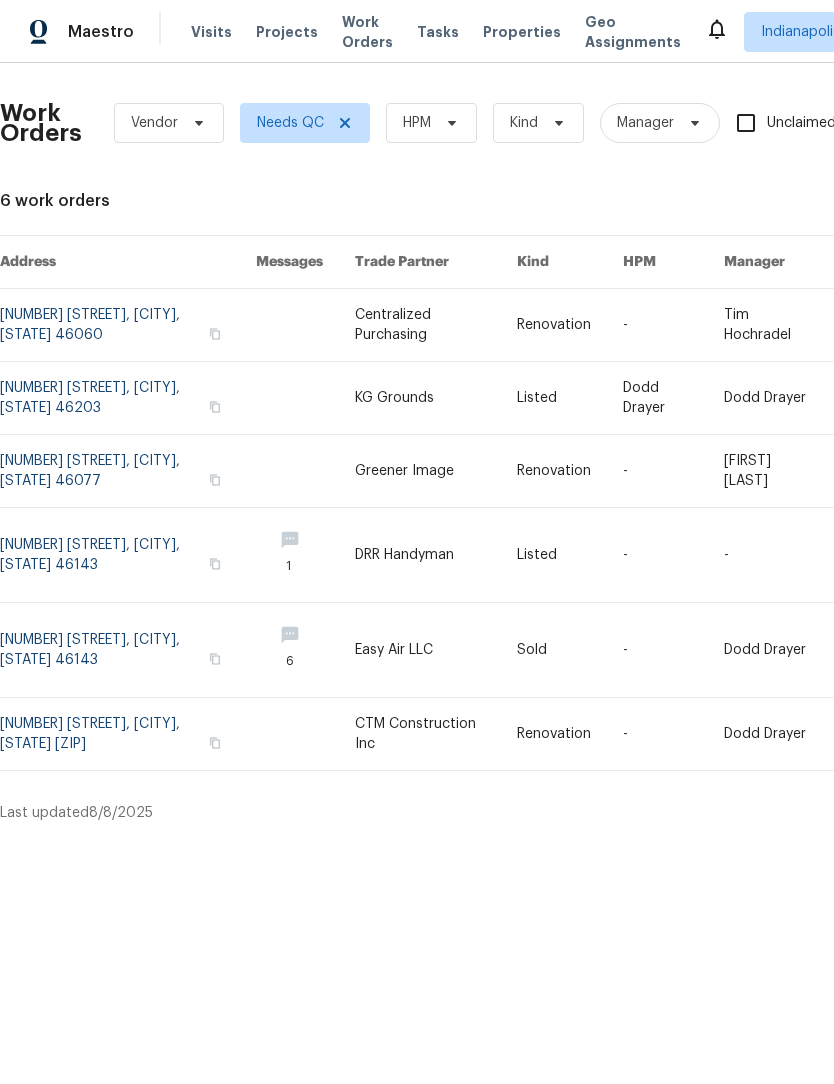 click at bounding box center [128, 471] 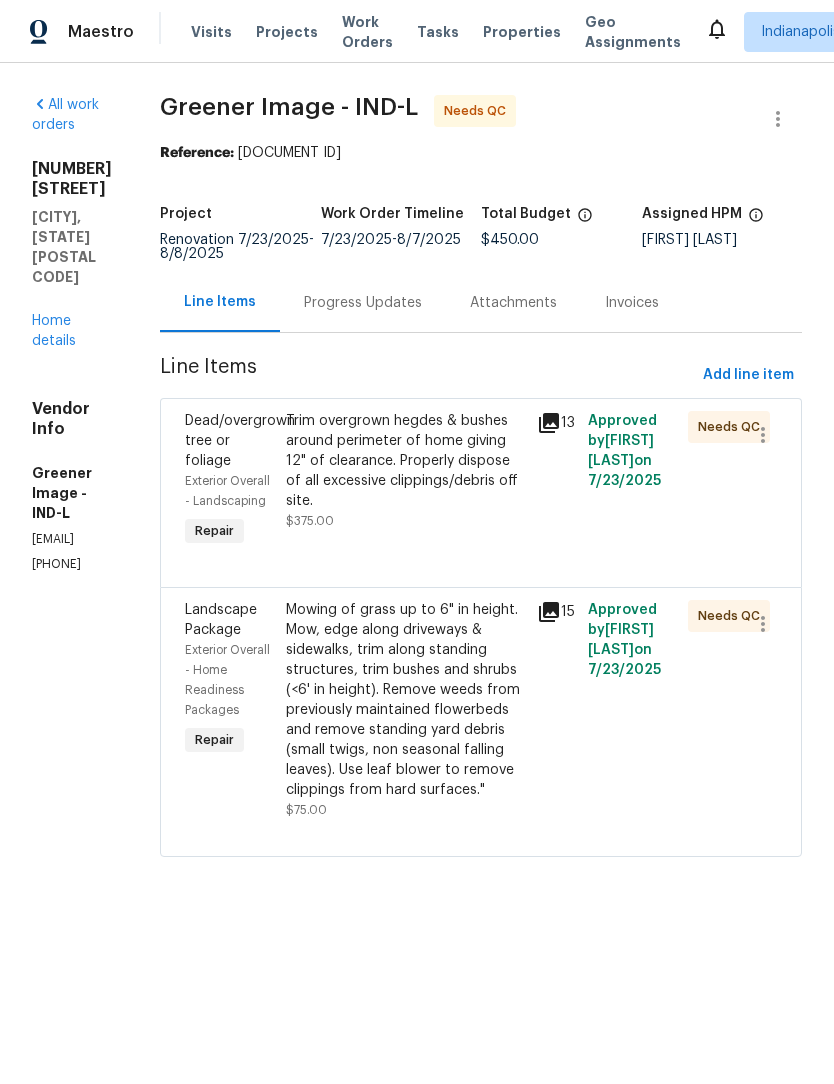 click on "Trim overgrown hegdes & bushes around perimeter of home giving 12" of clearance. Properly dispose of all excessive clippings/debris off site." at bounding box center (406, 461) 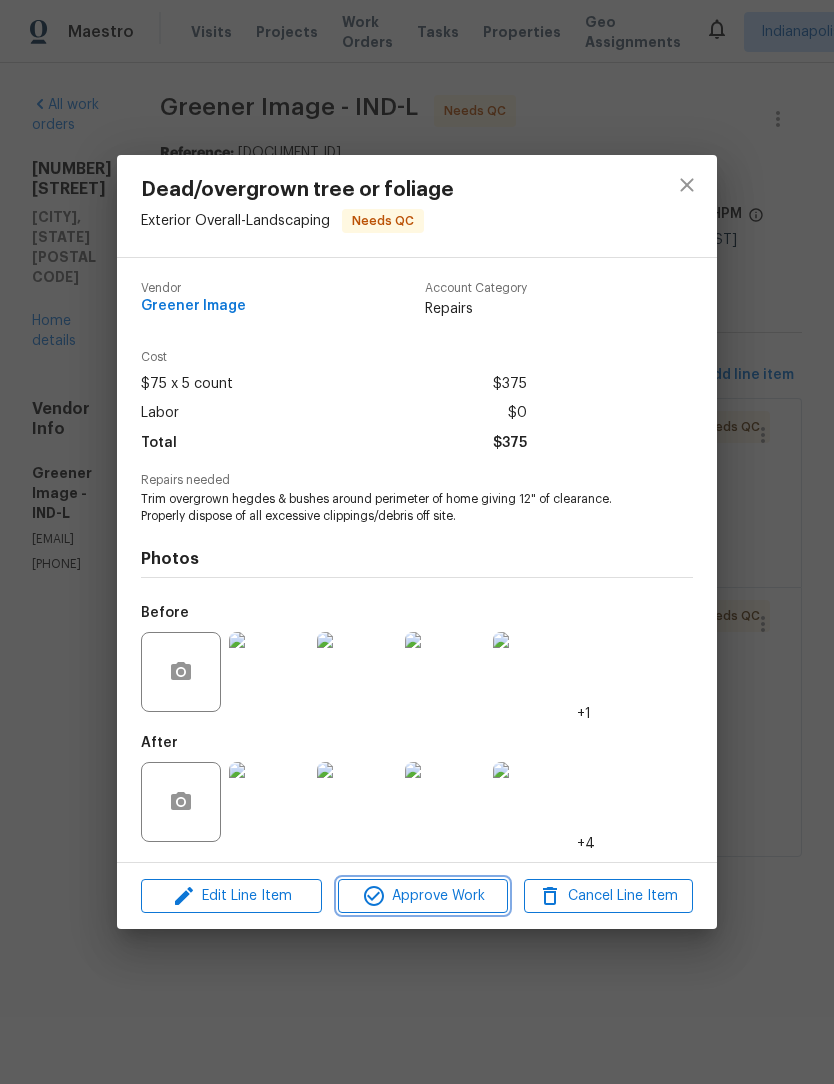 click on "Approve Work" at bounding box center (422, 896) 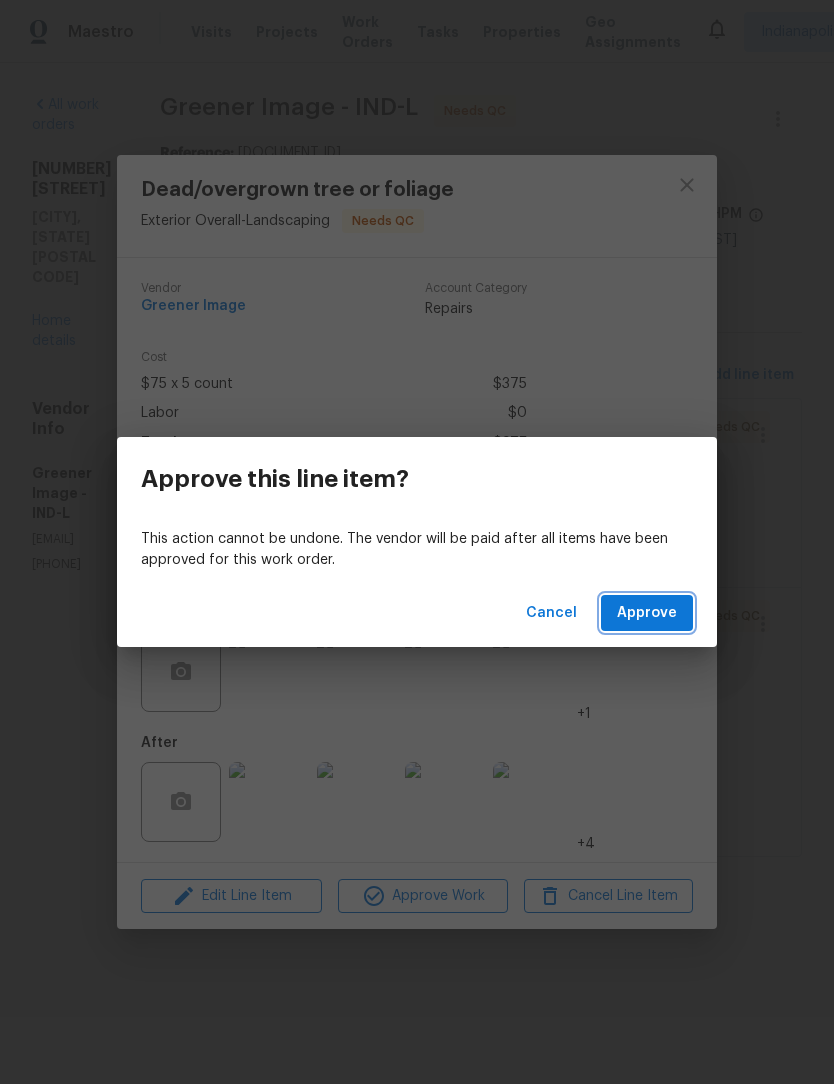 click on "Approve" at bounding box center [647, 613] 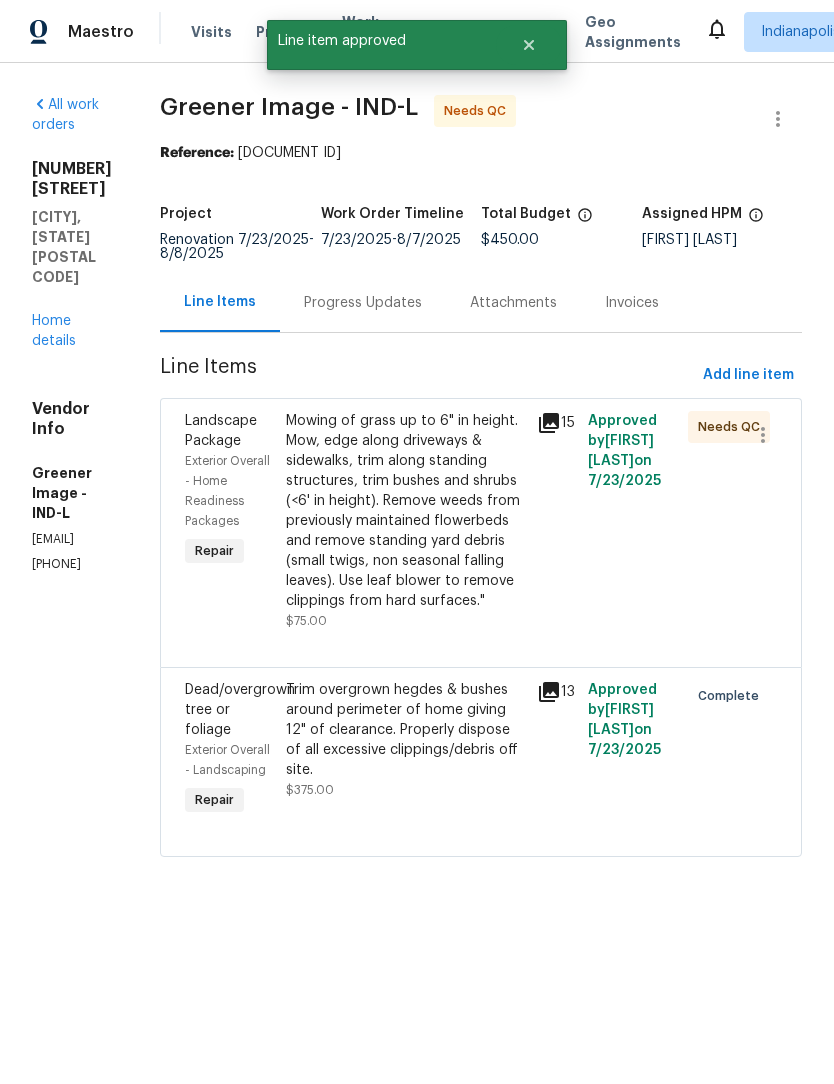 click on "Mowing of grass up to 6" in height. Mow, edge along driveways & sidewalks, trim along standing structures, trim bushes and shrubs (<6' in height). Remove weeds from previously maintained flowerbeds and remove standing yard debris (small twigs, non seasonal falling leaves).  Use leaf blower to remove clippings from hard surfaces."" at bounding box center (406, 511) 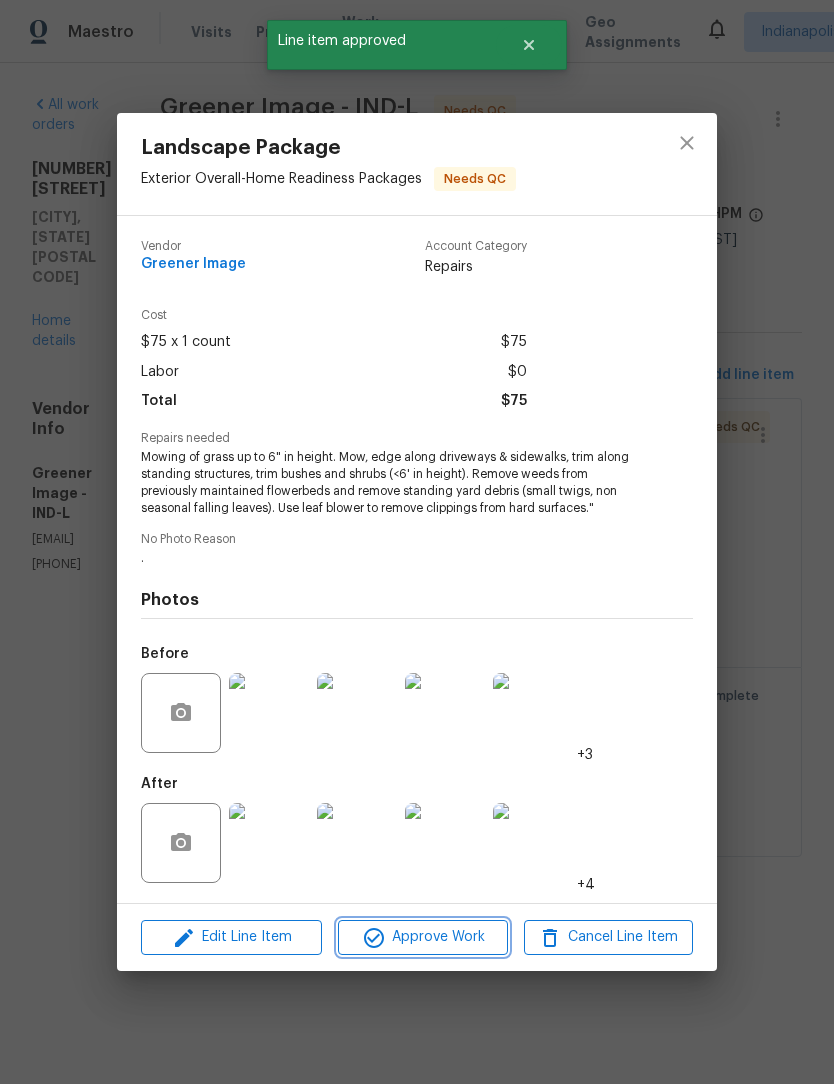 click on "Approve Work" at bounding box center (422, 937) 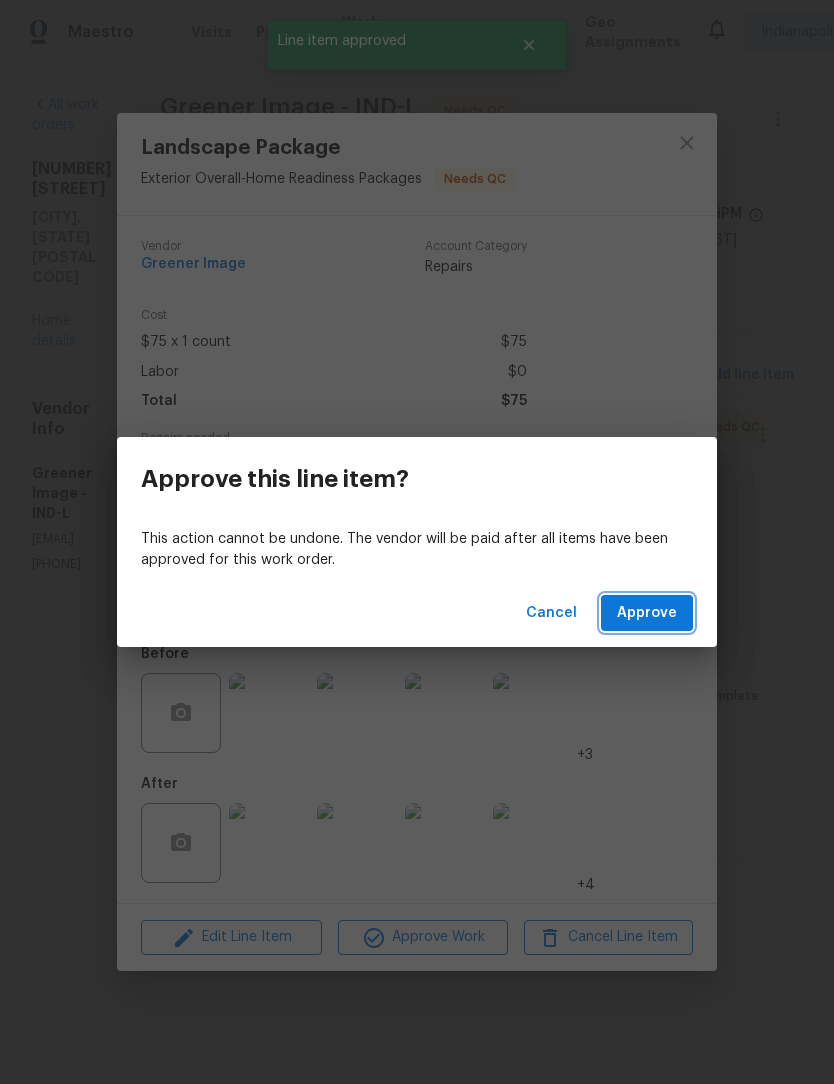 click on "Approve" at bounding box center (647, 613) 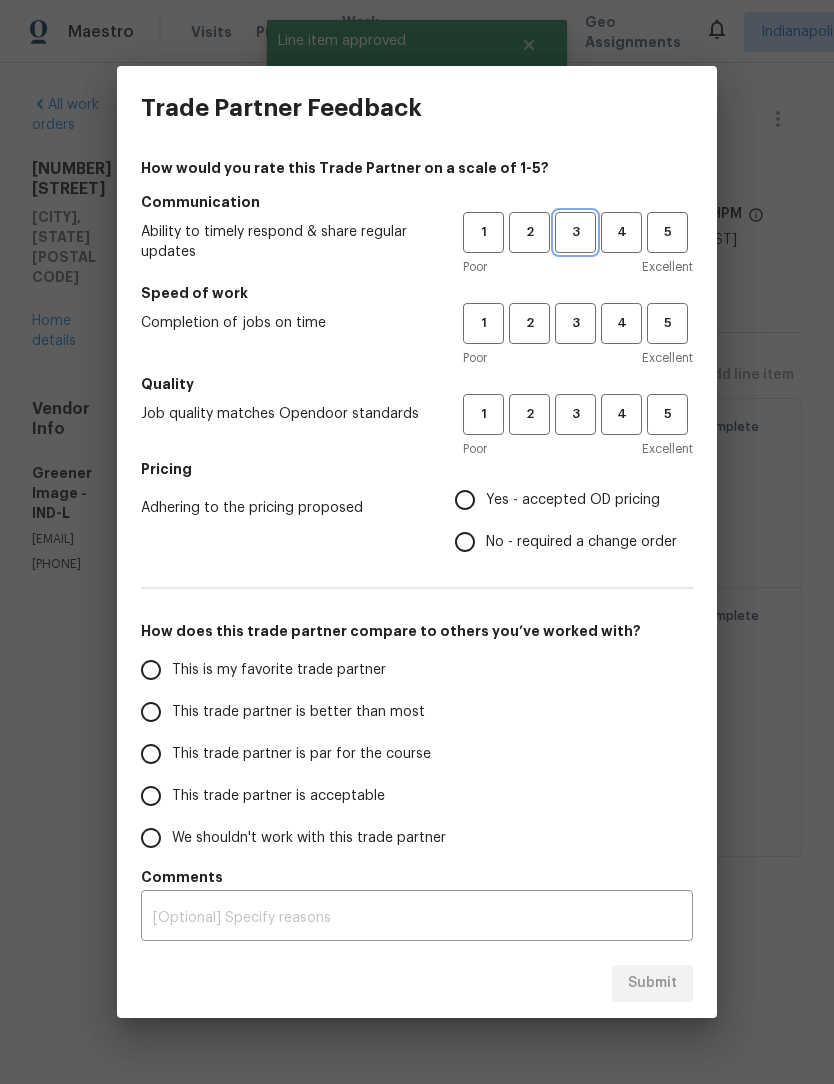 click on "3" at bounding box center [575, 232] 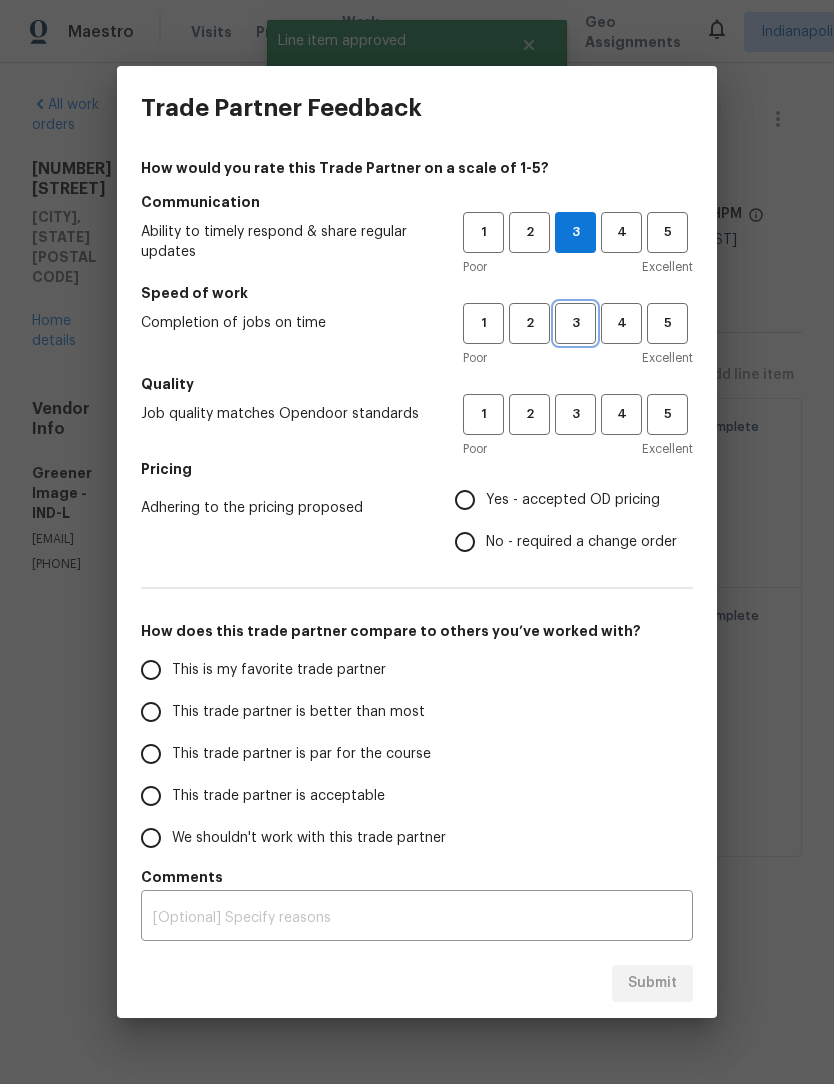 click on "3" at bounding box center (575, 323) 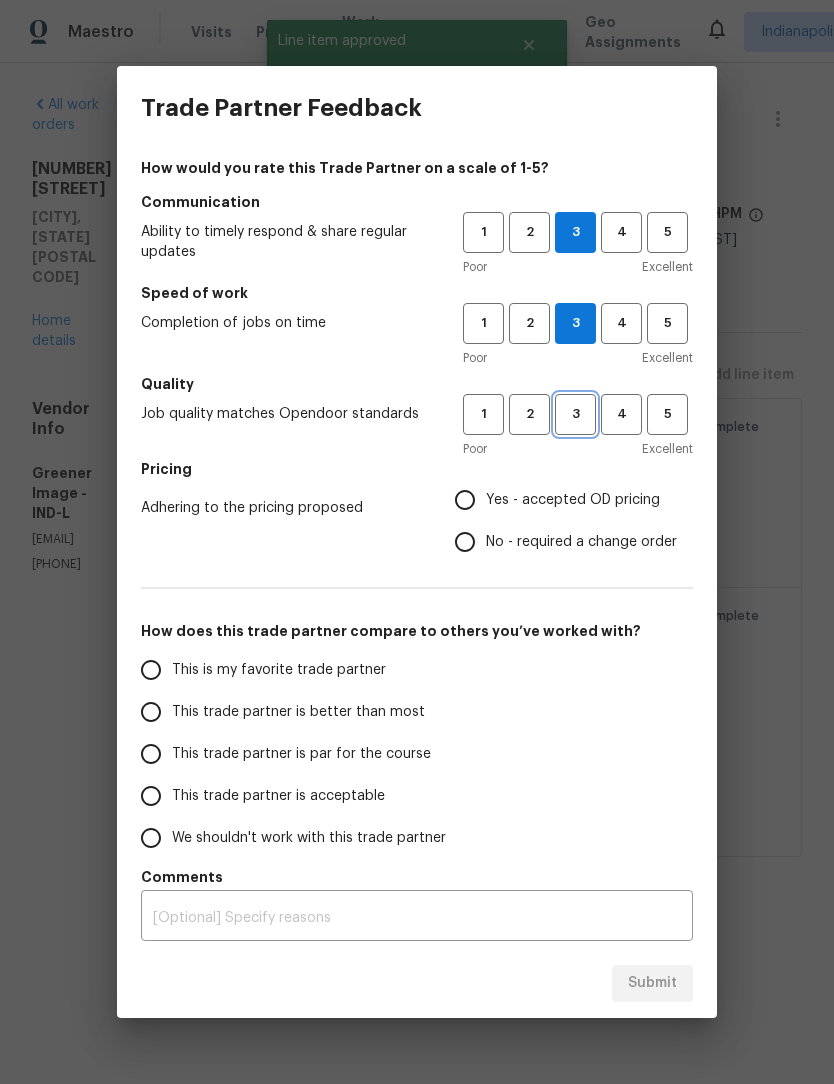 click on "3" at bounding box center (575, 414) 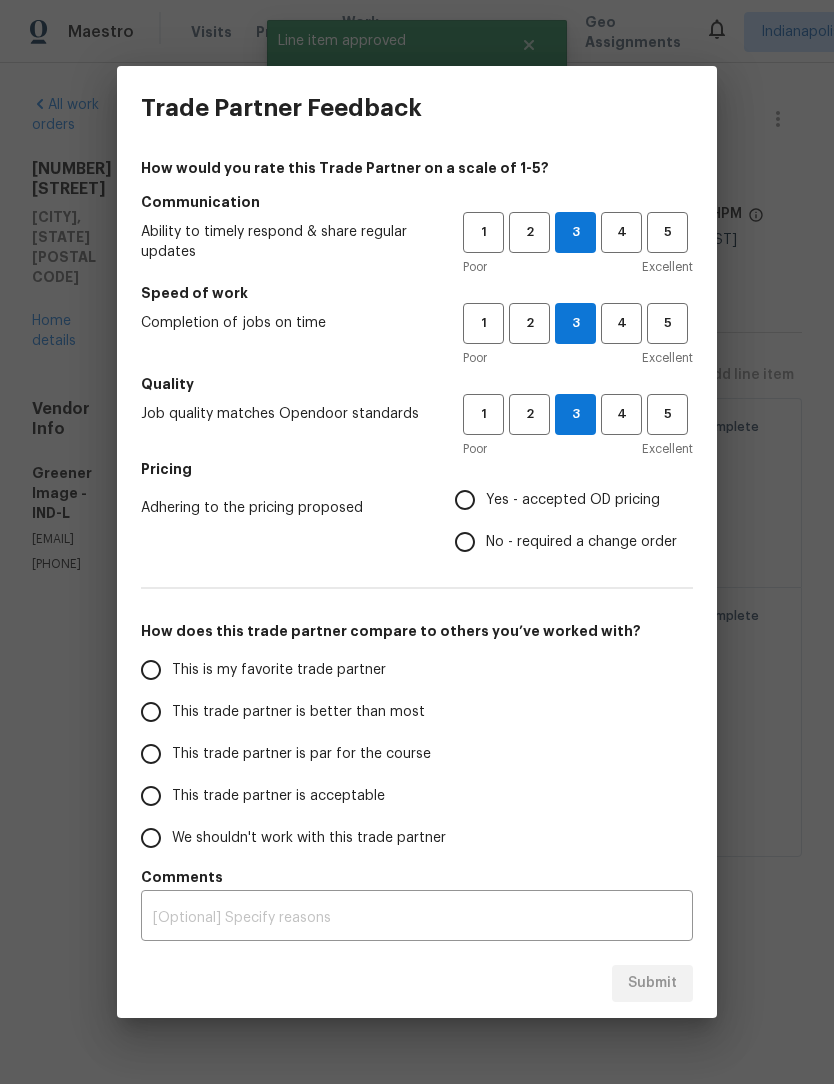 click on "Yes - accepted OD pricing" at bounding box center (465, 500) 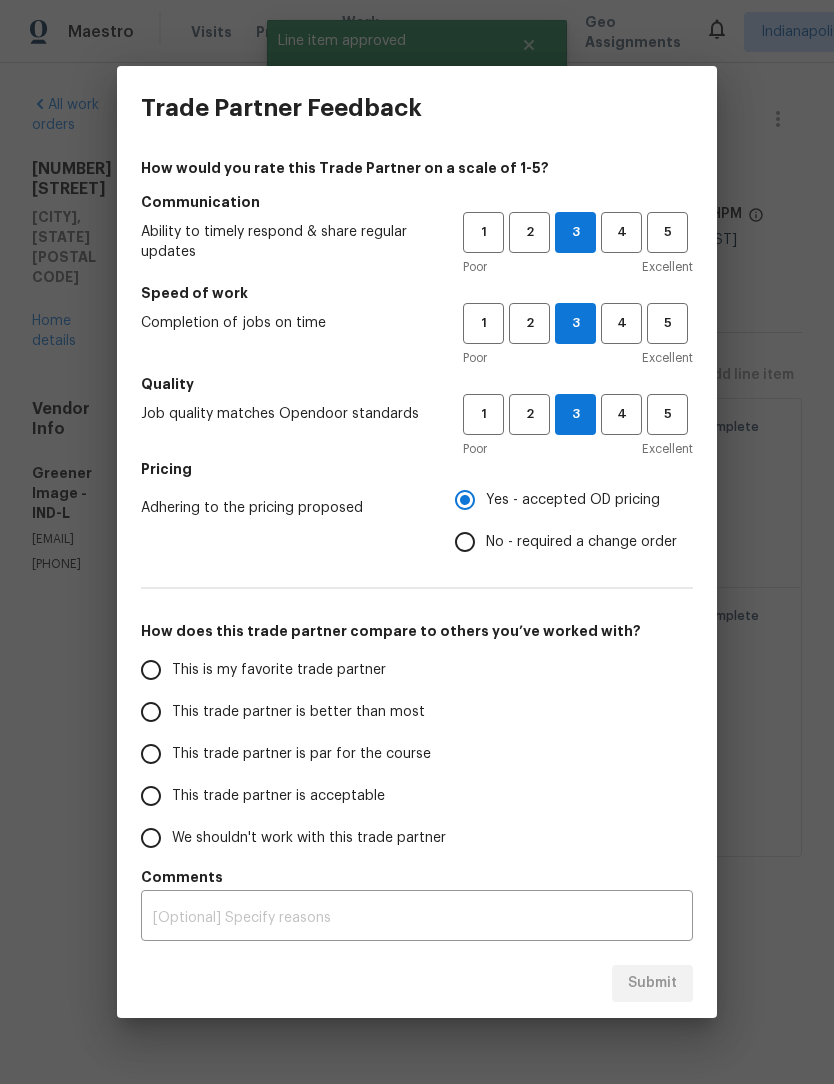 click on "This trade partner is better than most" at bounding box center [151, 712] 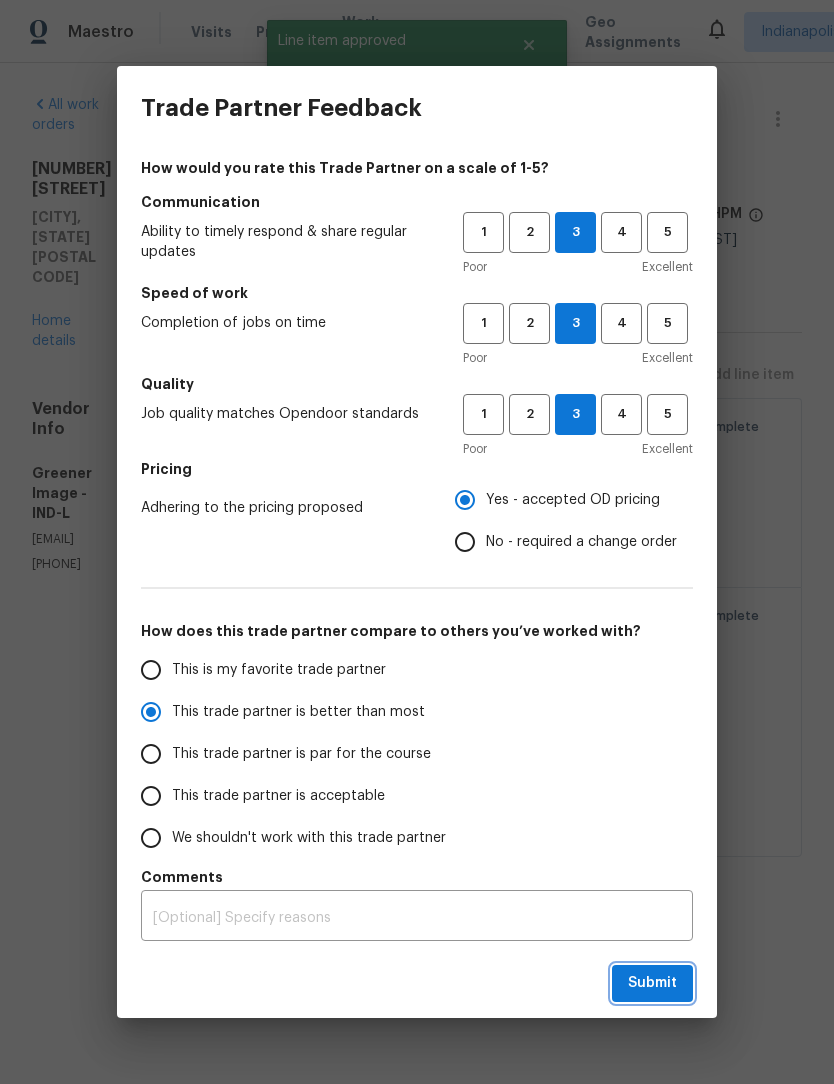 click on "Submit" at bounding box center (652, 983) 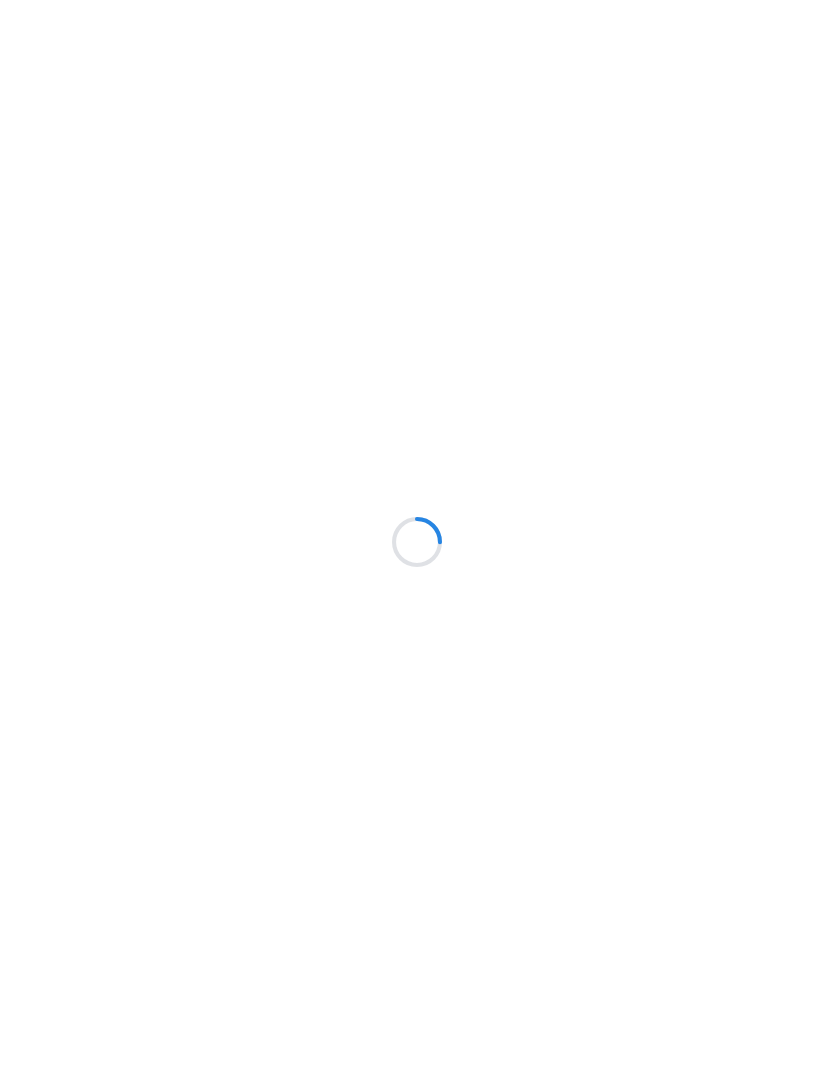 scroll, scrollTop: 0, scrollLeft: 0, axis: both 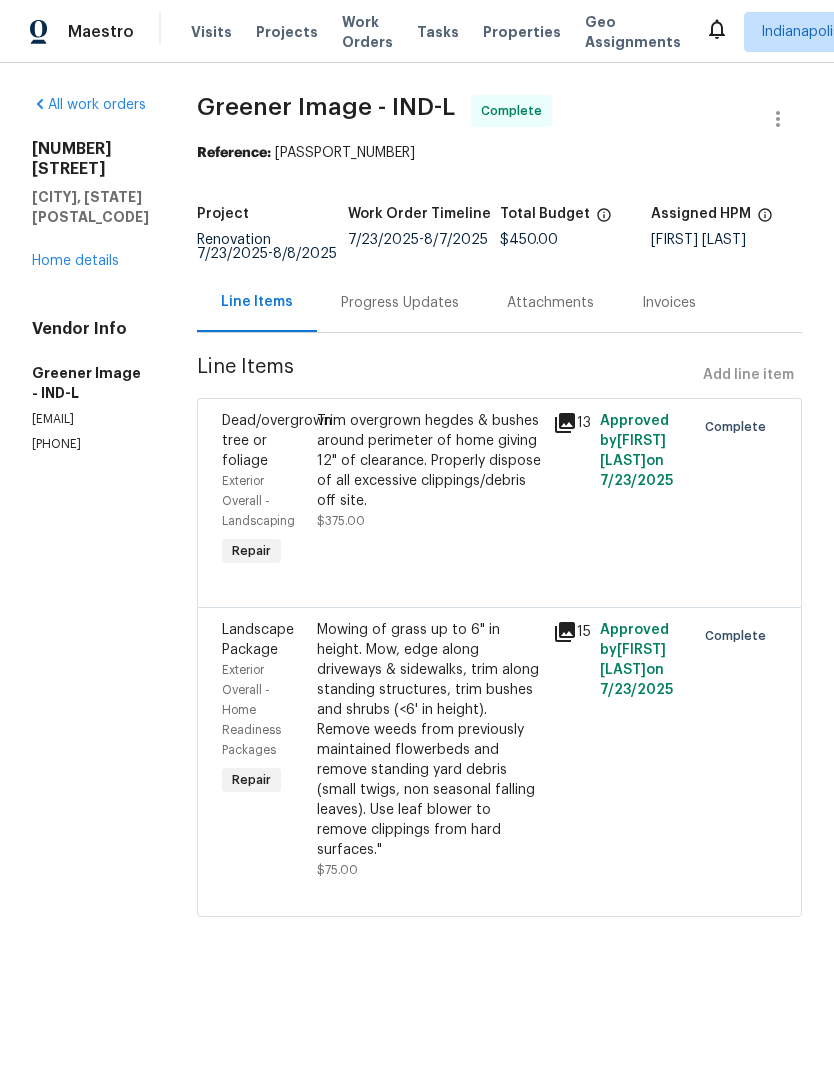click on "Home details" at bounding box center (75, 261) 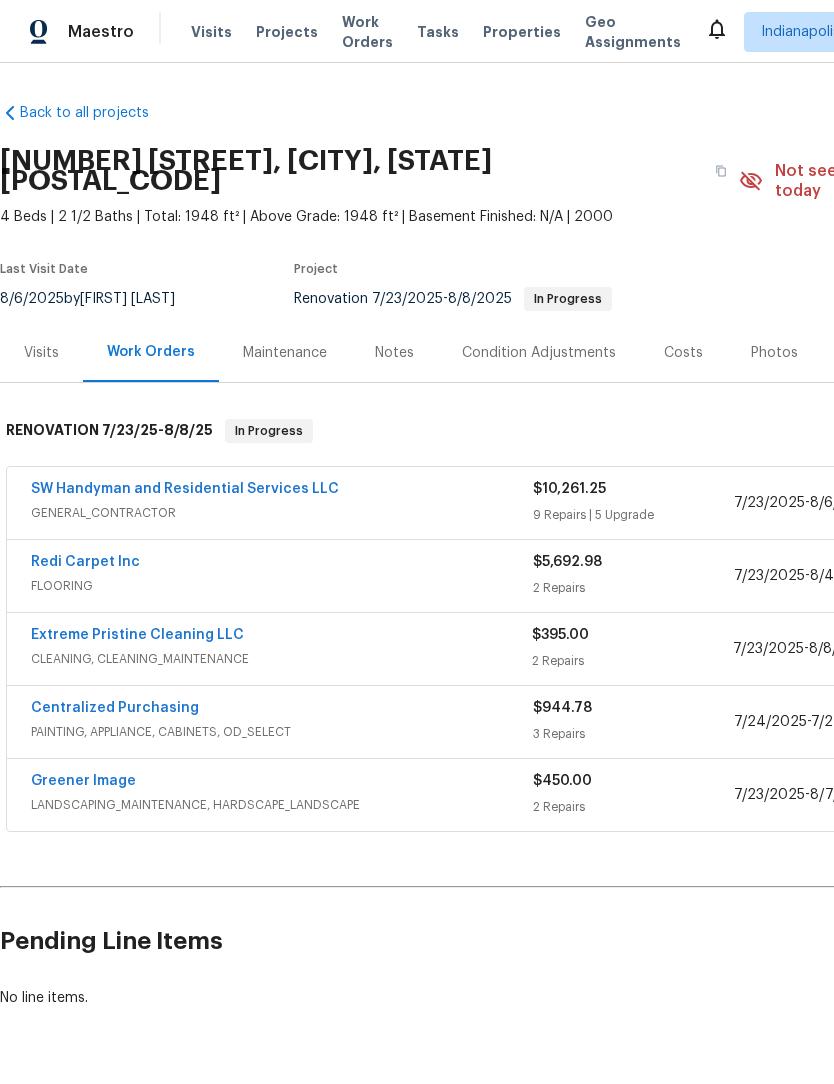 click on "Work Orders" at bounding box center (367, 32) 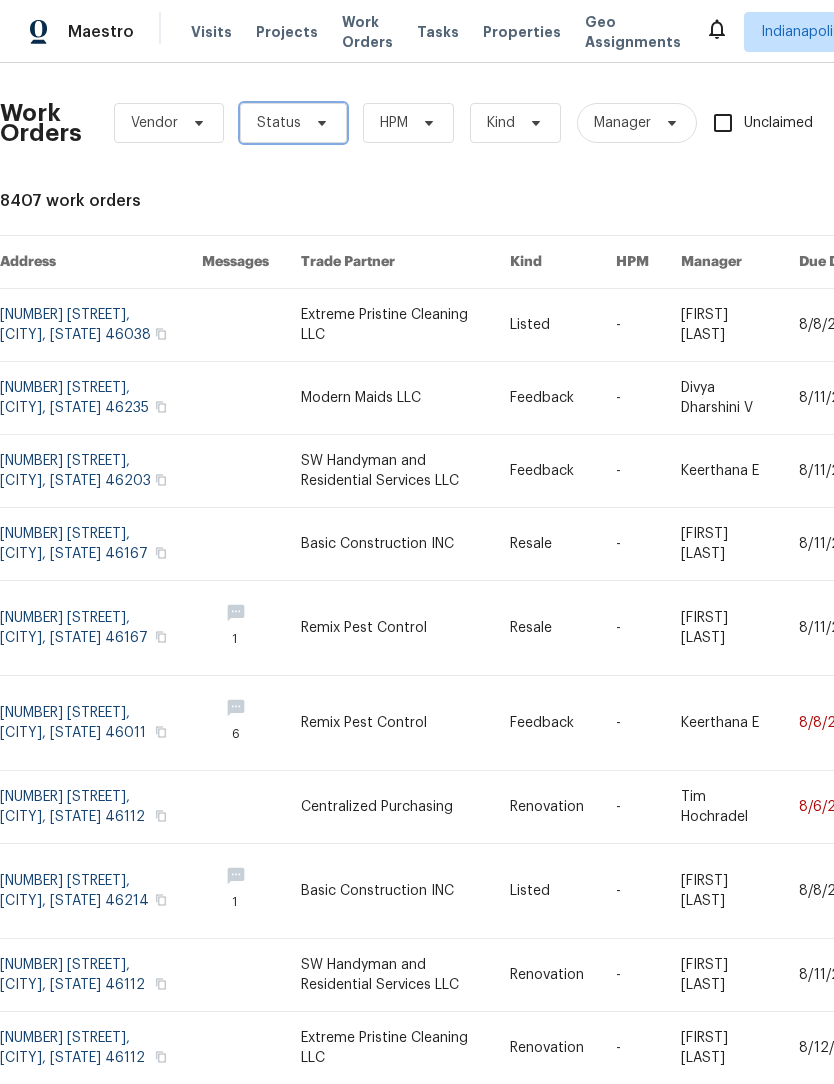 click 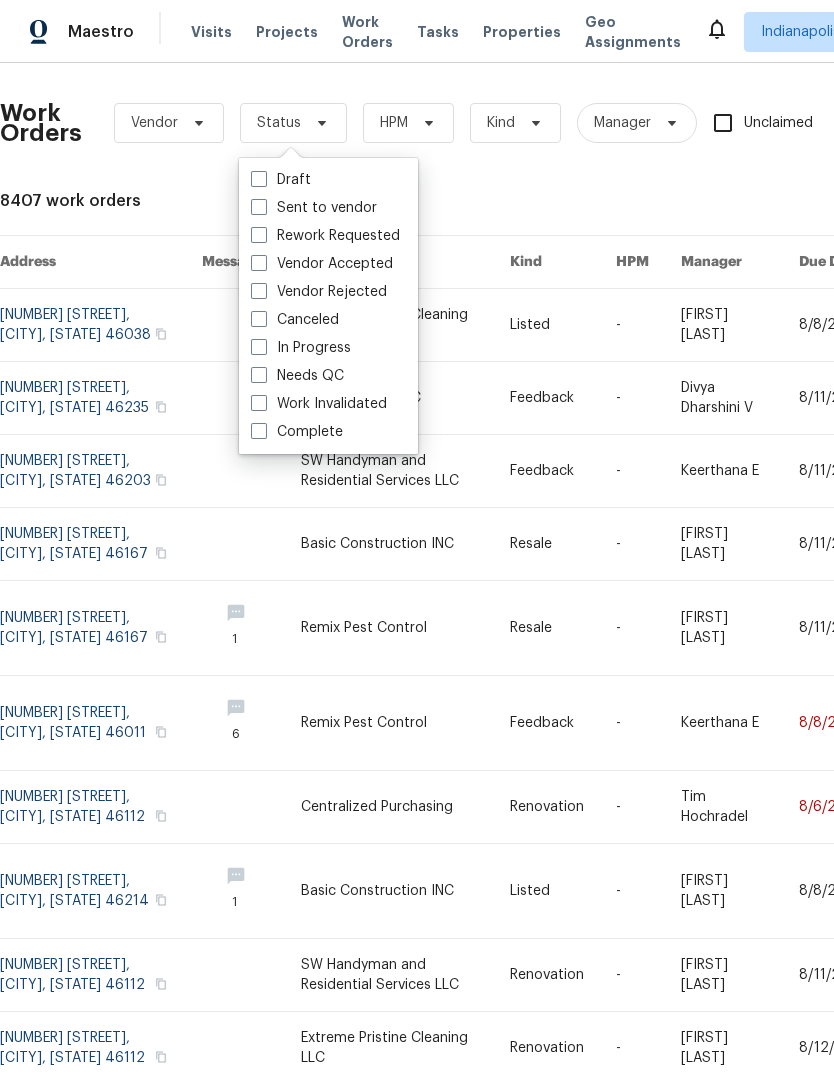 click on "Needs QC" at bounding box center (297, 376) 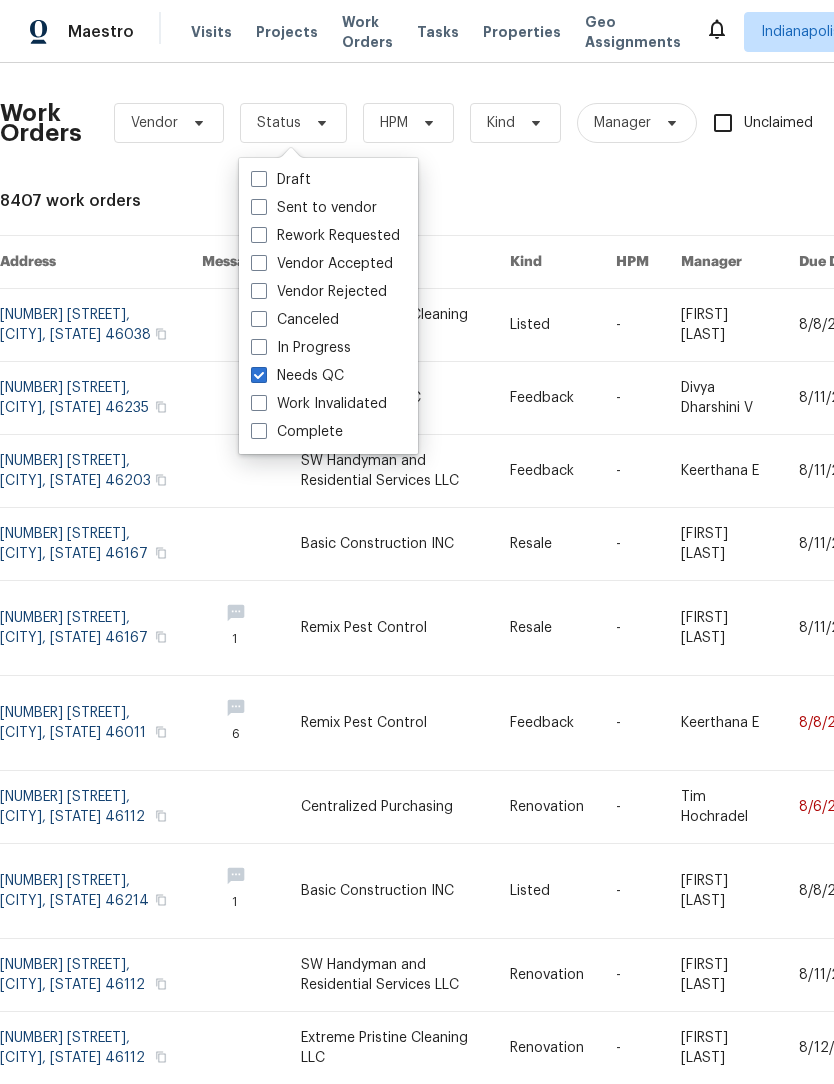 checkbox on "true" 